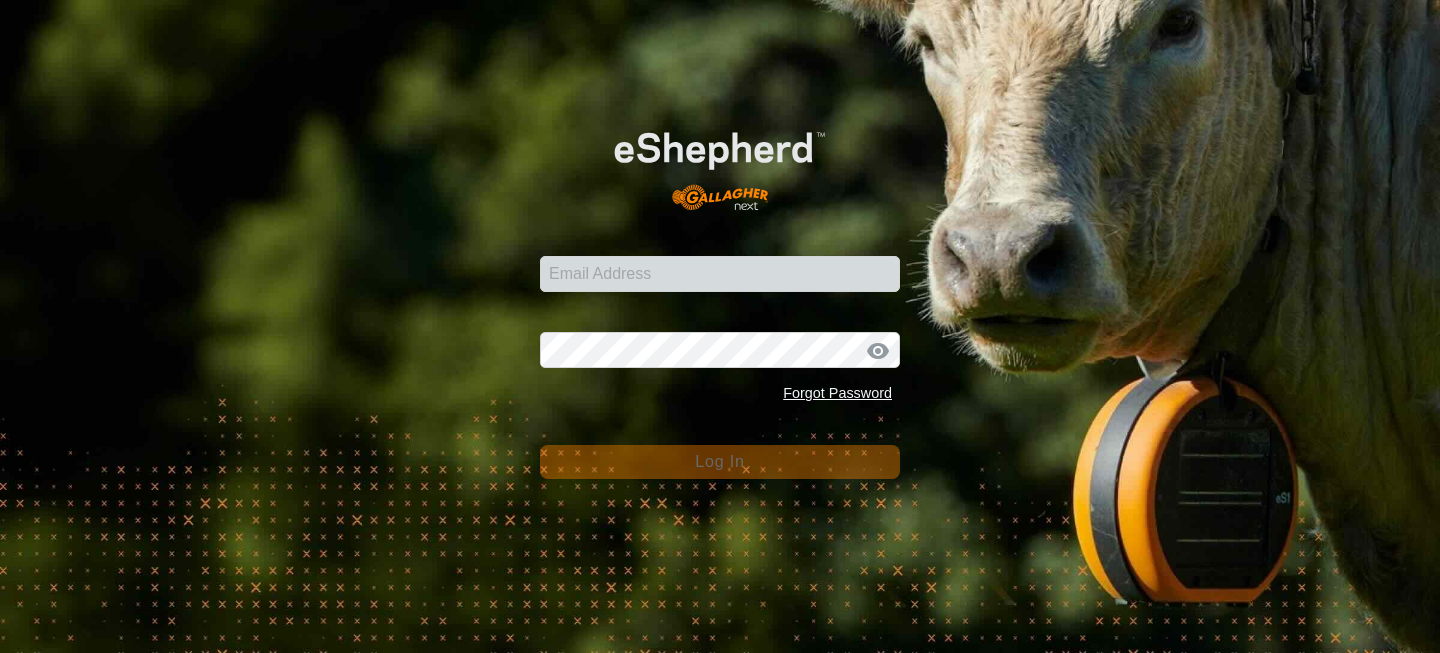 scroll, scrollTop: 0, scrollLeft: 0, axis: both 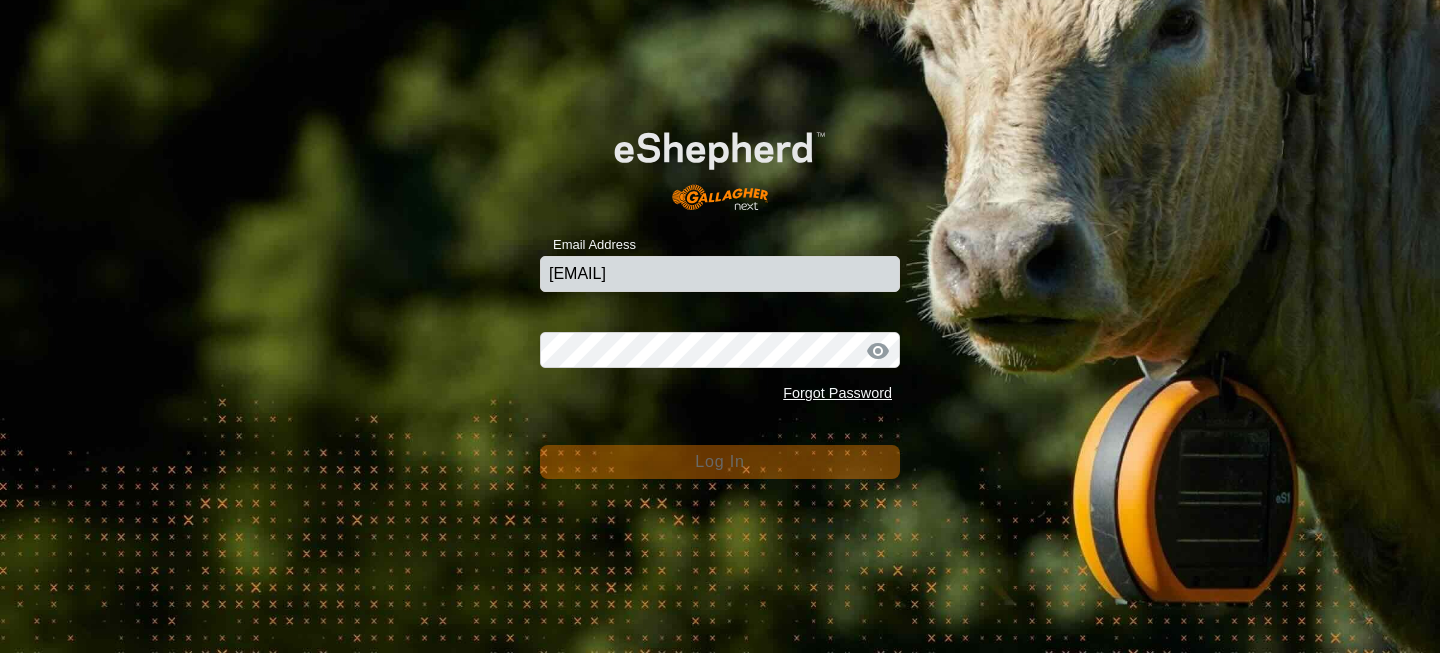 type on "[EMAIL]" 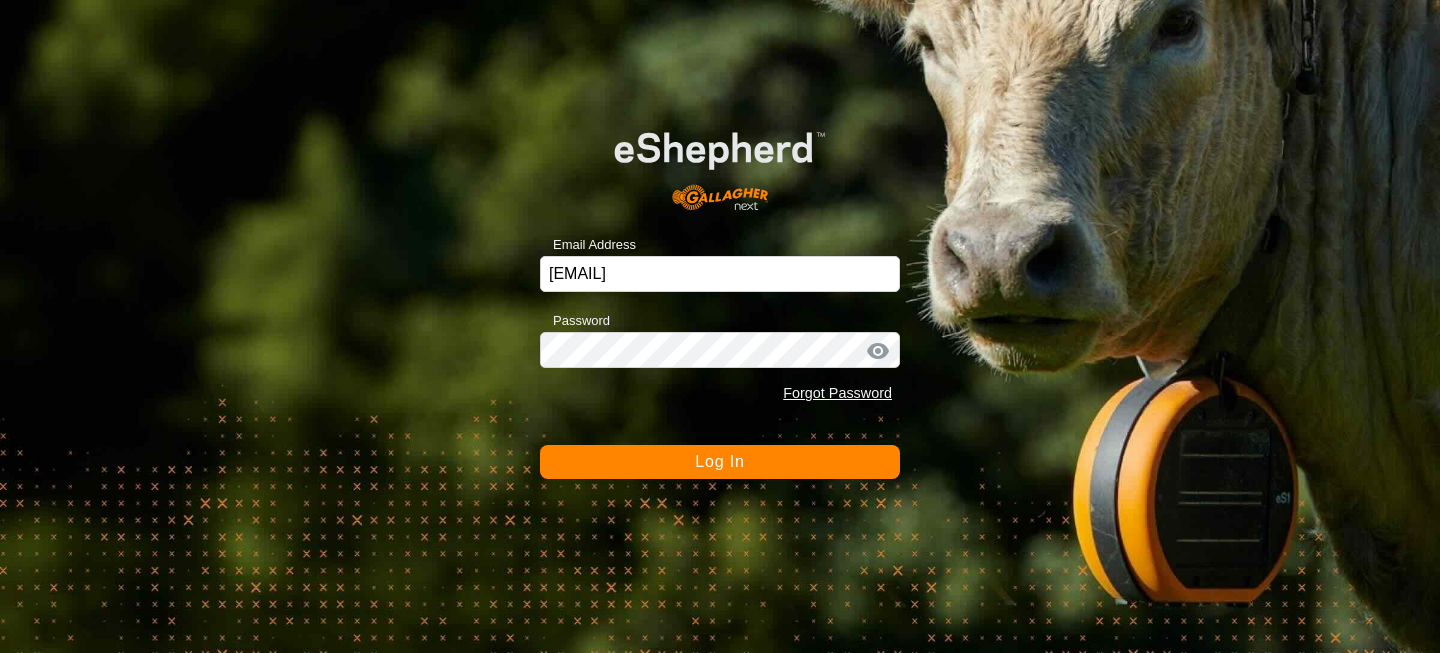 click on "Log In" 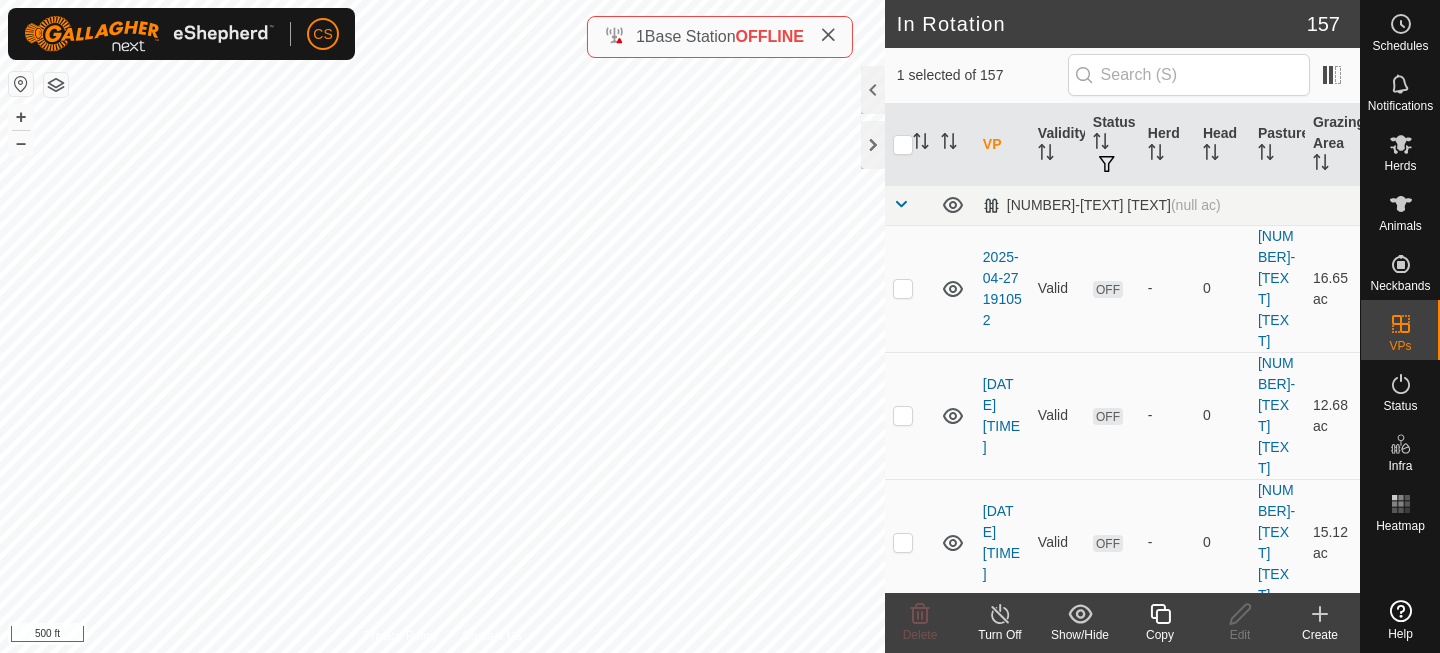 click 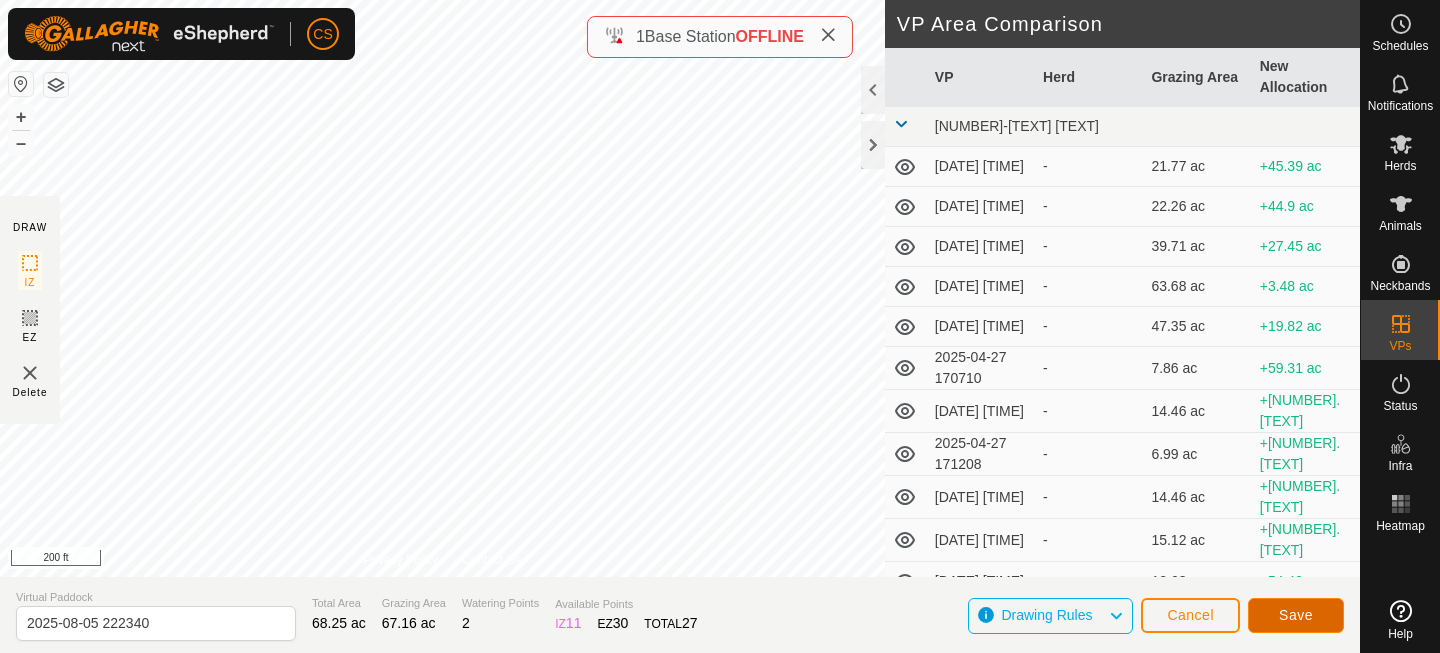 click on "Save" 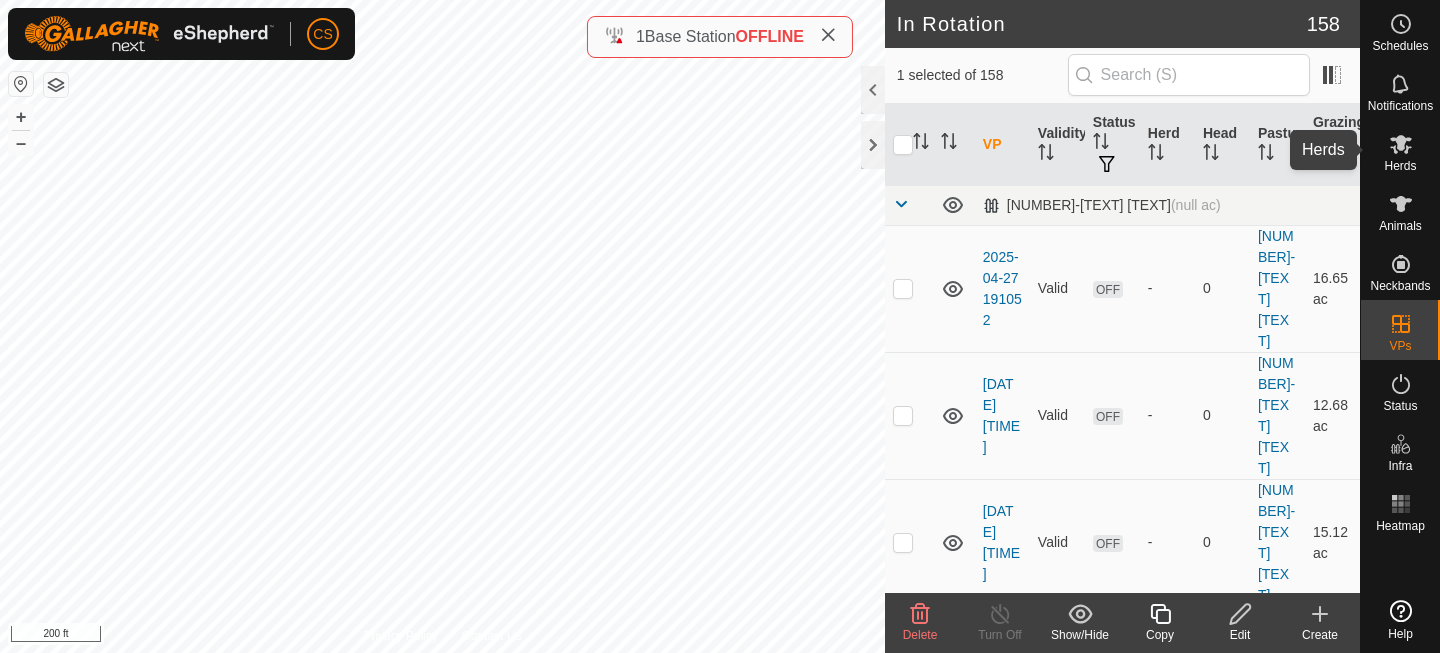 click 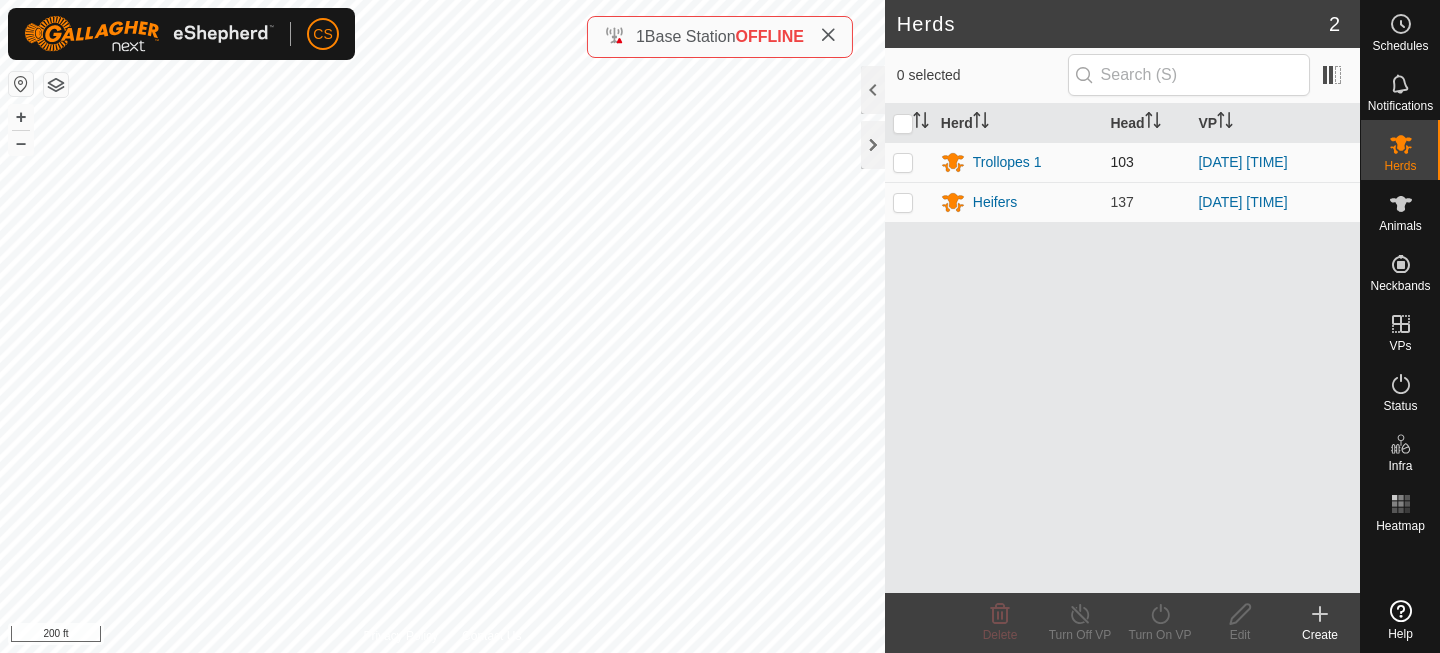 click at bounding box center [903, 162] 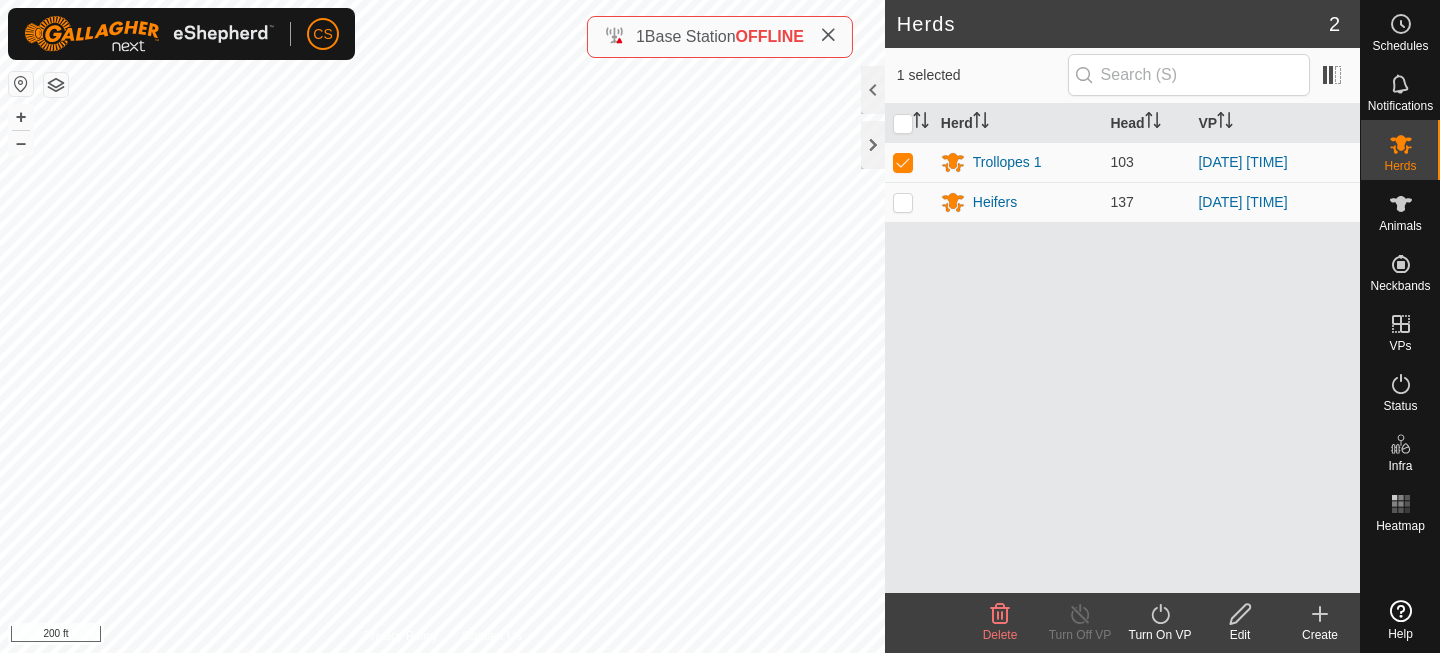 click 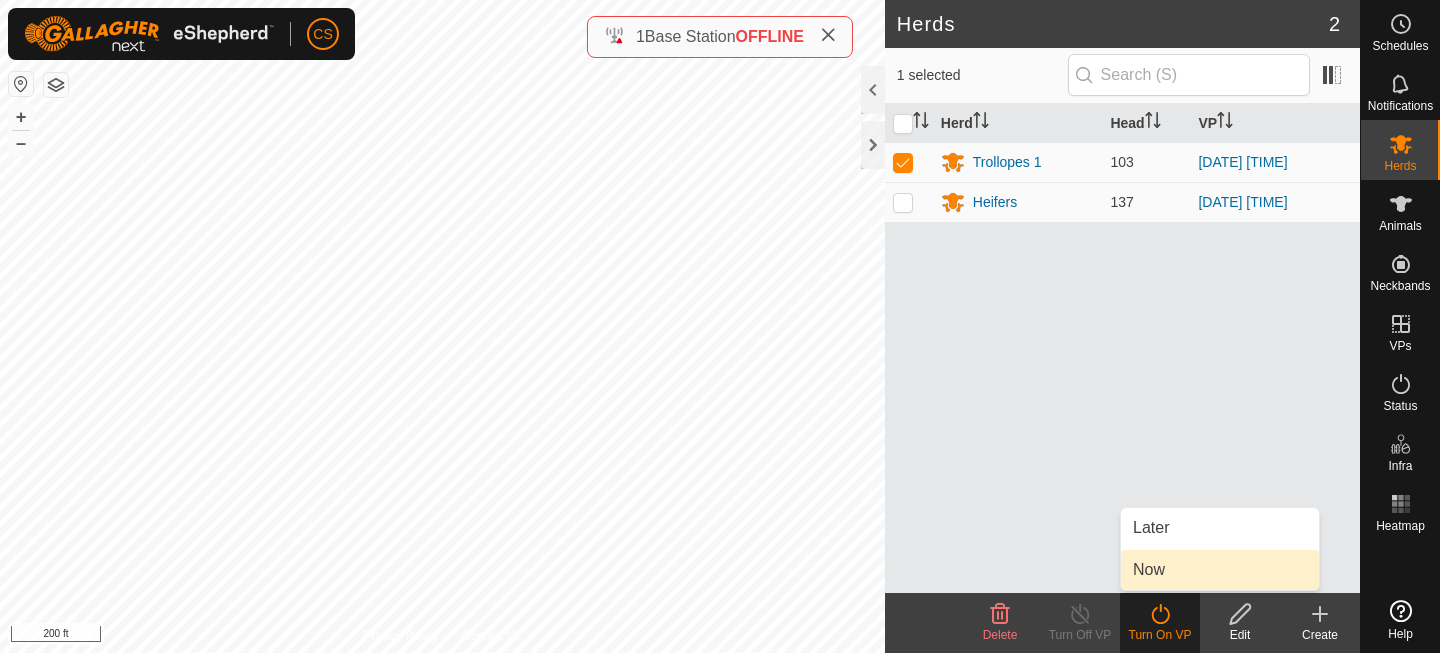 click on "Now" at bounding box center [1220, 570] 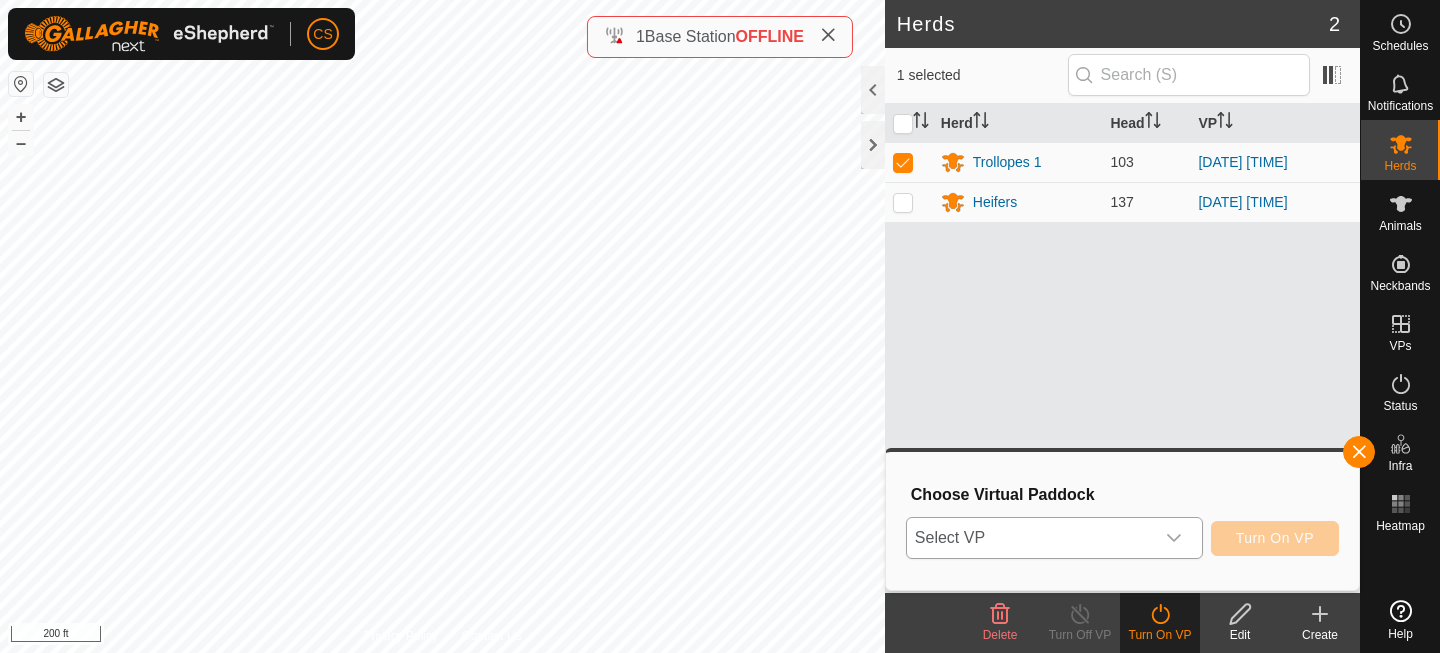 click on "Select VP" at bounding box center [1030, 538] 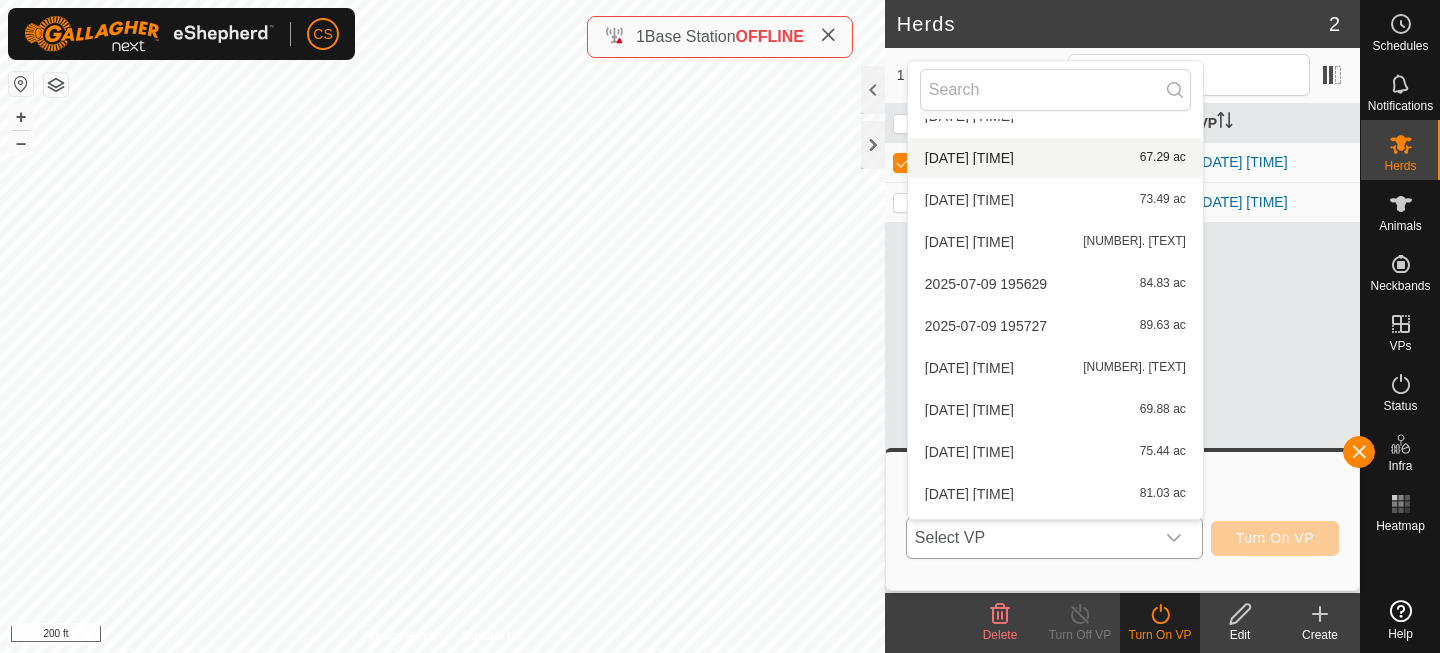 scroll, scrollTop: 6648, scrollLeft: 0, axis: vertical 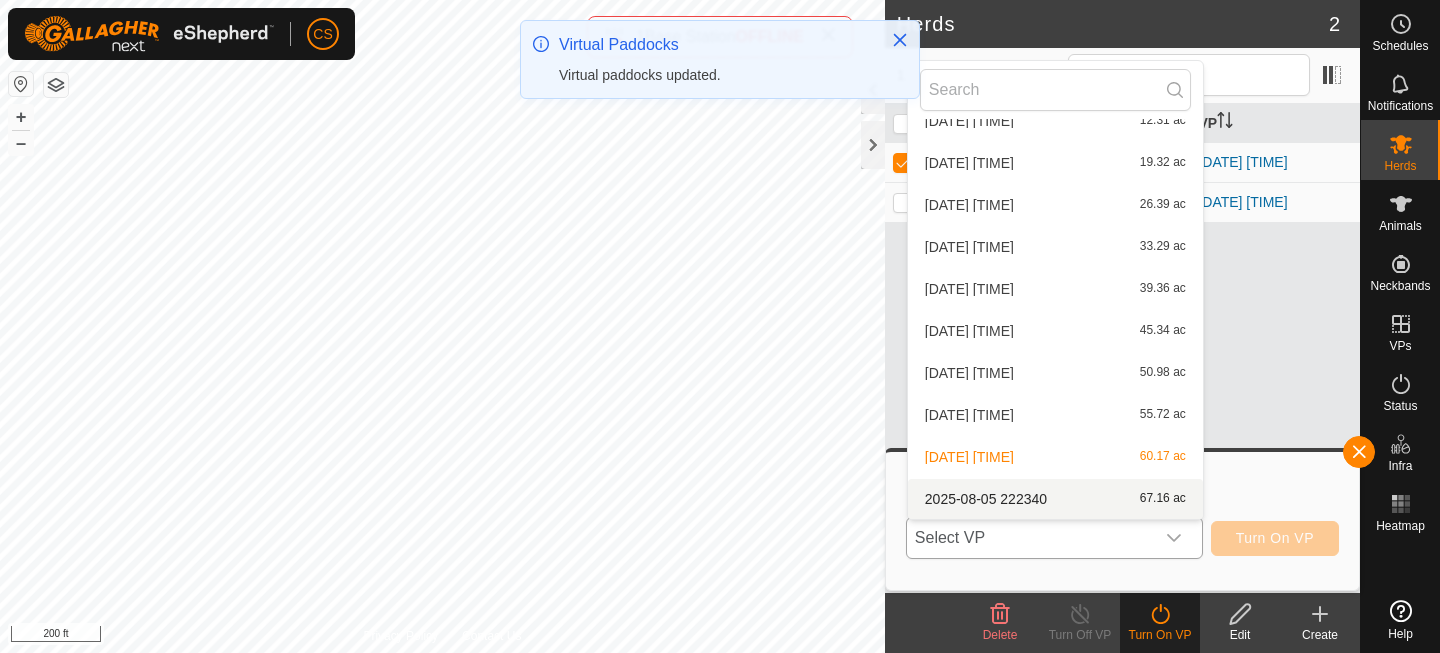 click on "[DATE] [TIME] [NUMBER]. [TEXT]" at bounding box center [1055, 499] 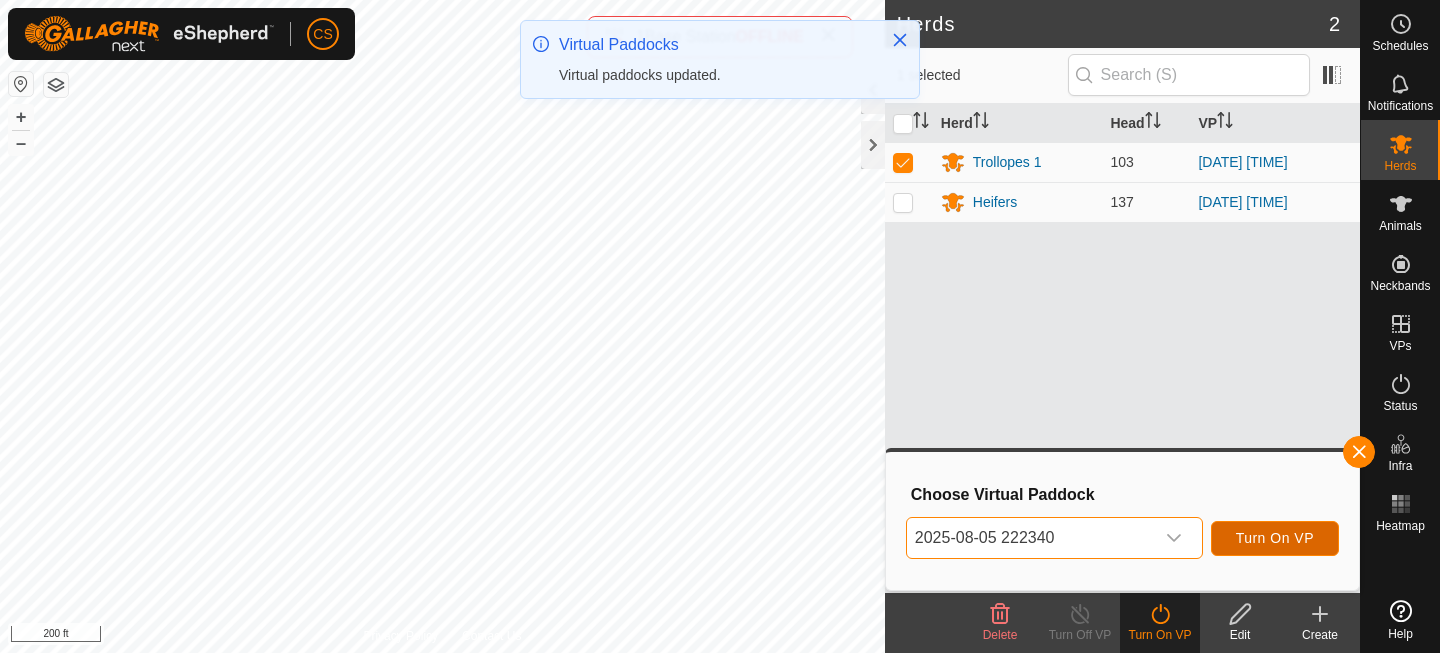 click on "Turn On VP" at bounding box center (1275, 538) 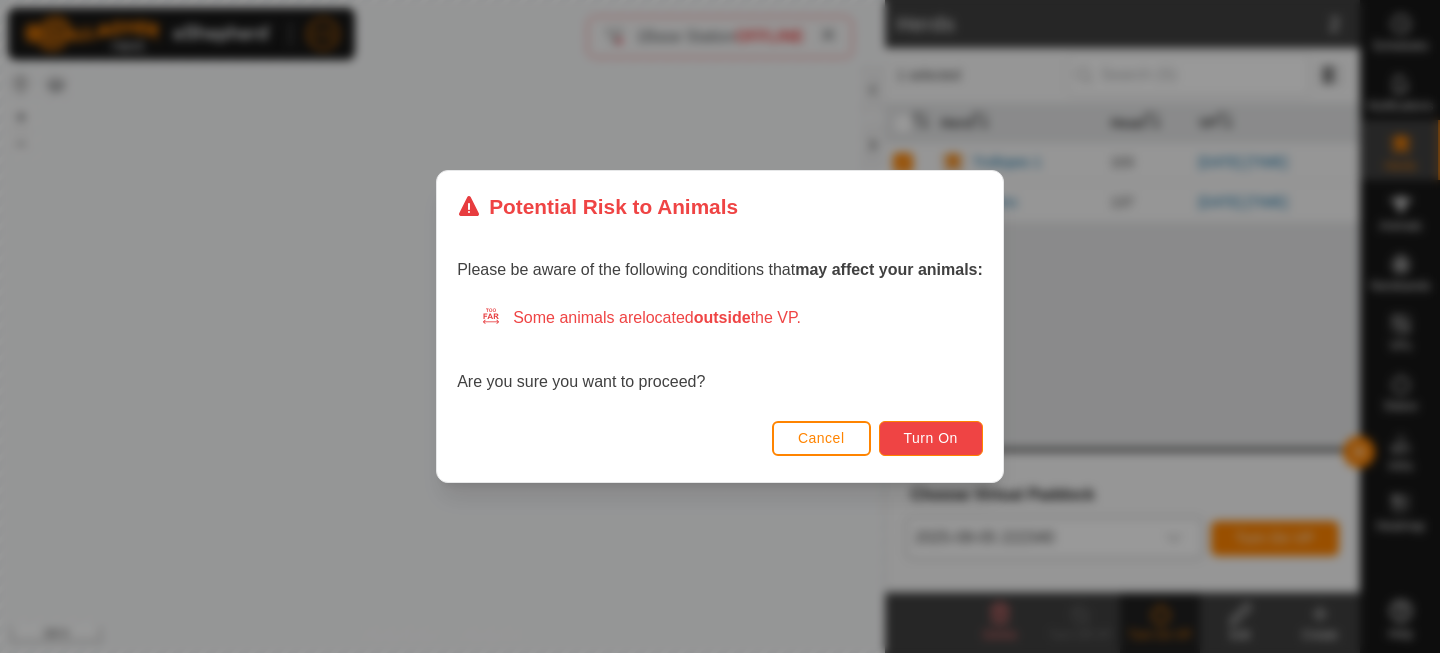 click on "Turn On" at bounding box center [931, 438] 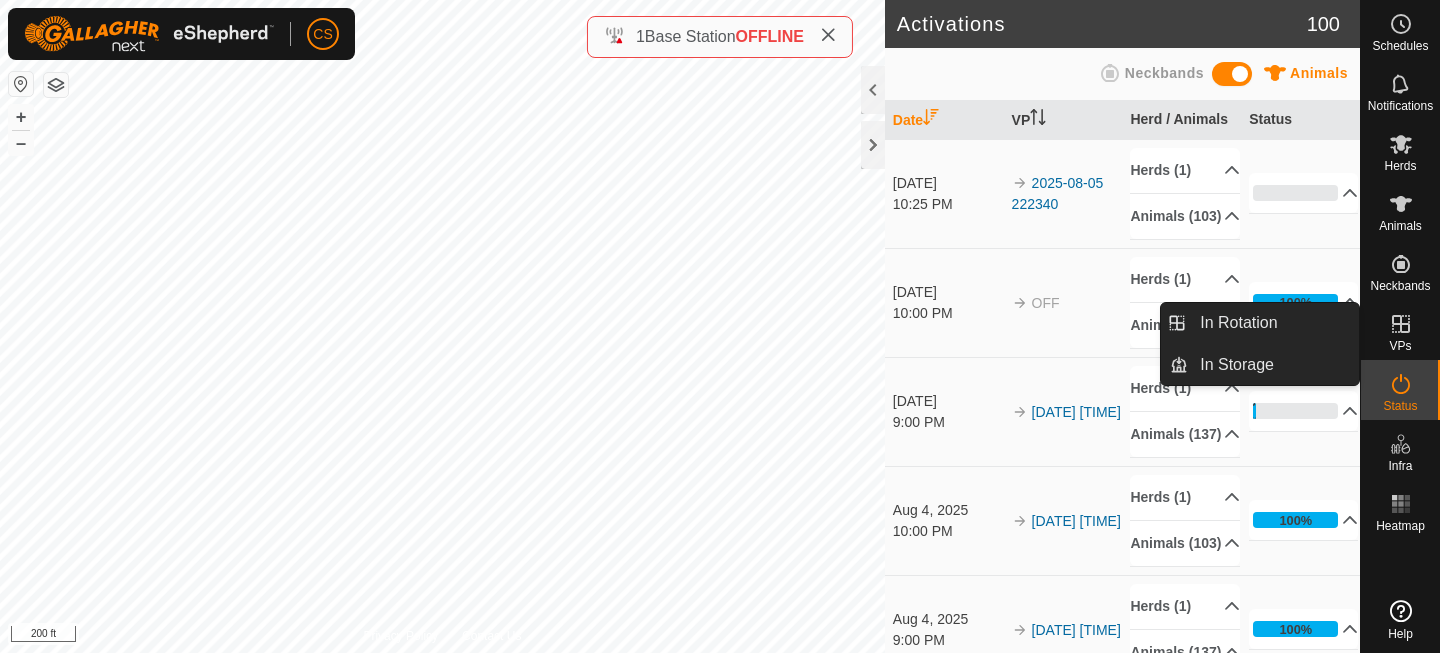 click 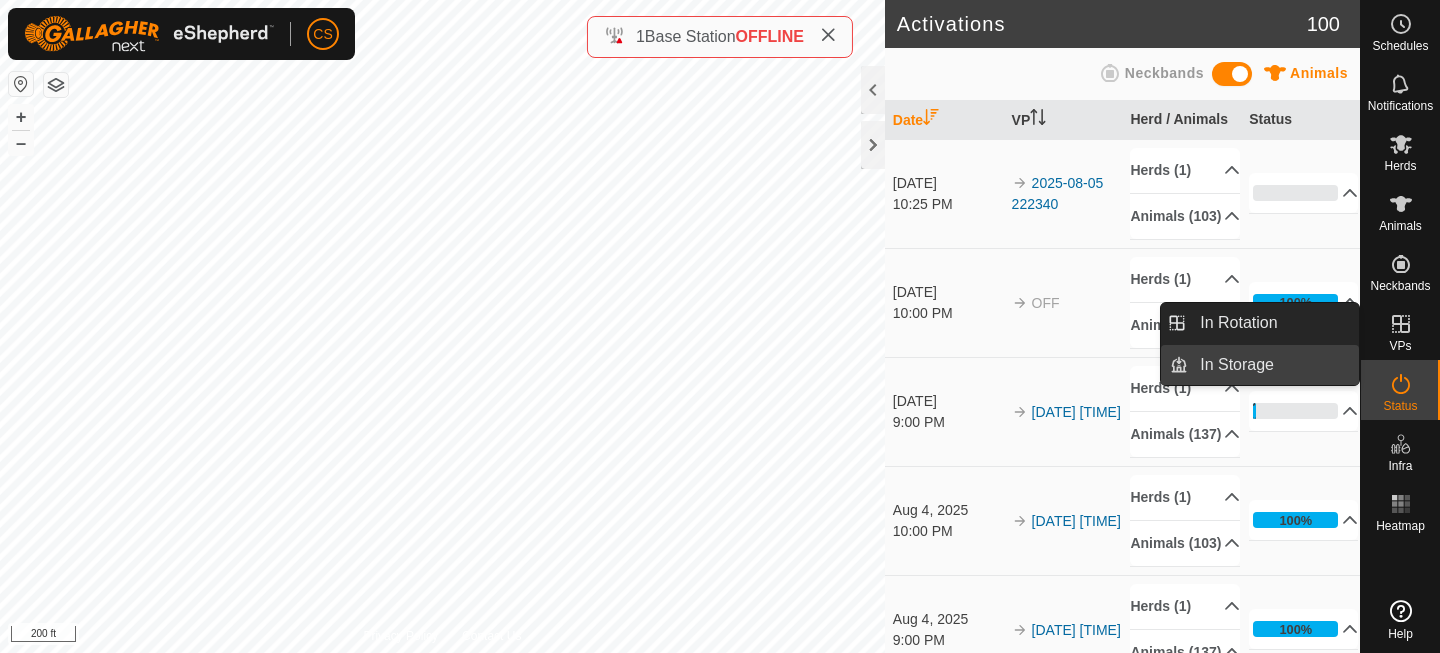 click on "In Storage" at bounding box center (1273, 365) 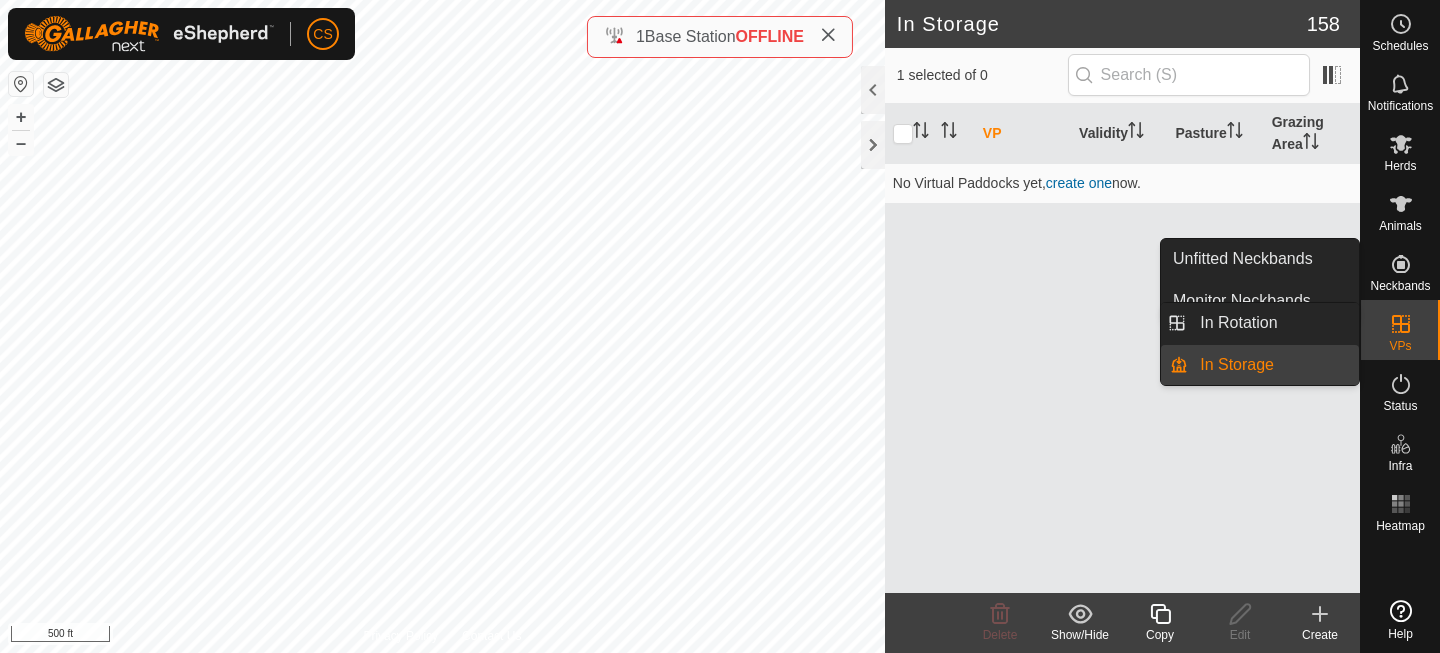click 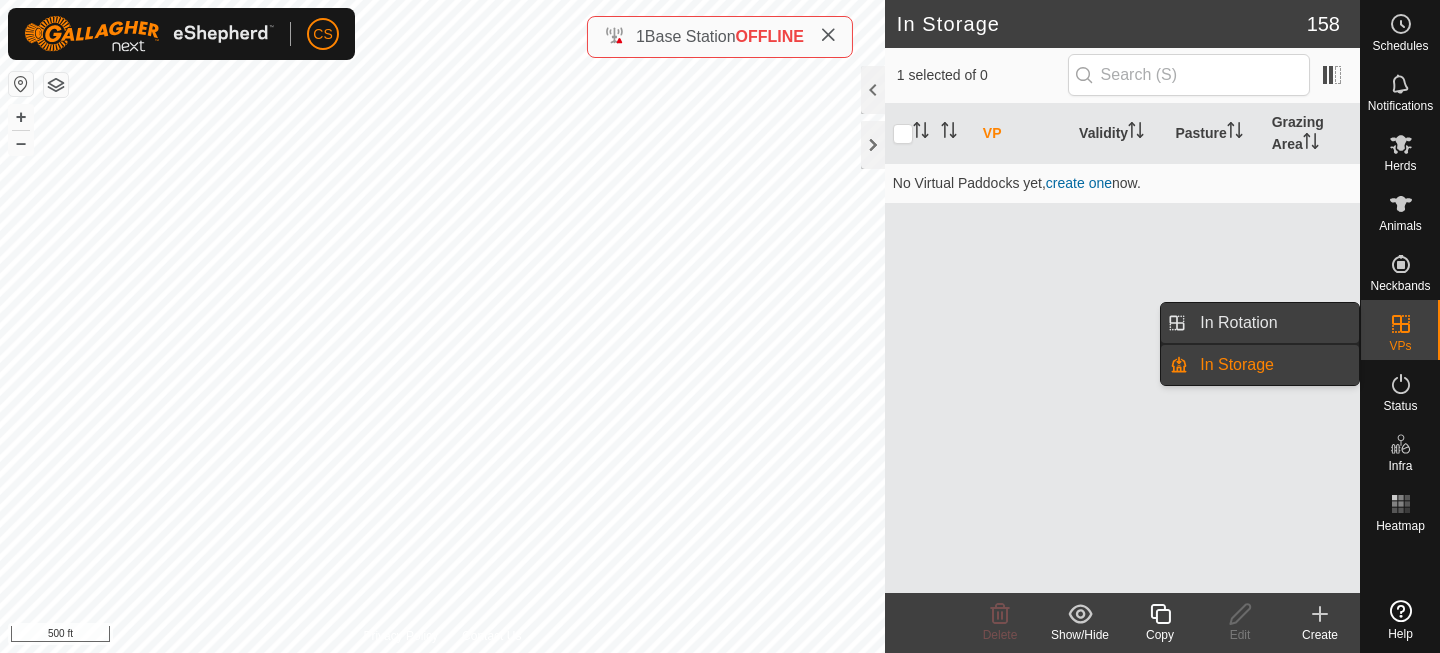 click on "In Rotation" at bounding box center [1273, 323] 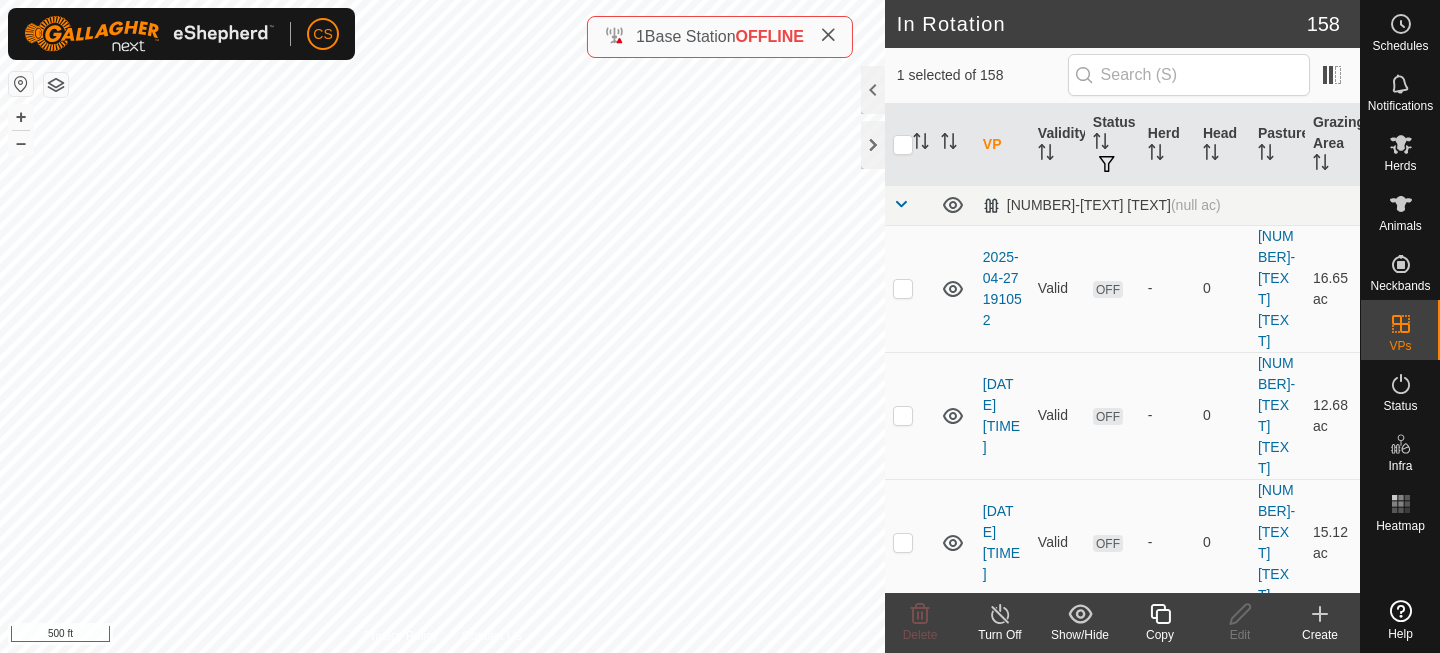 click 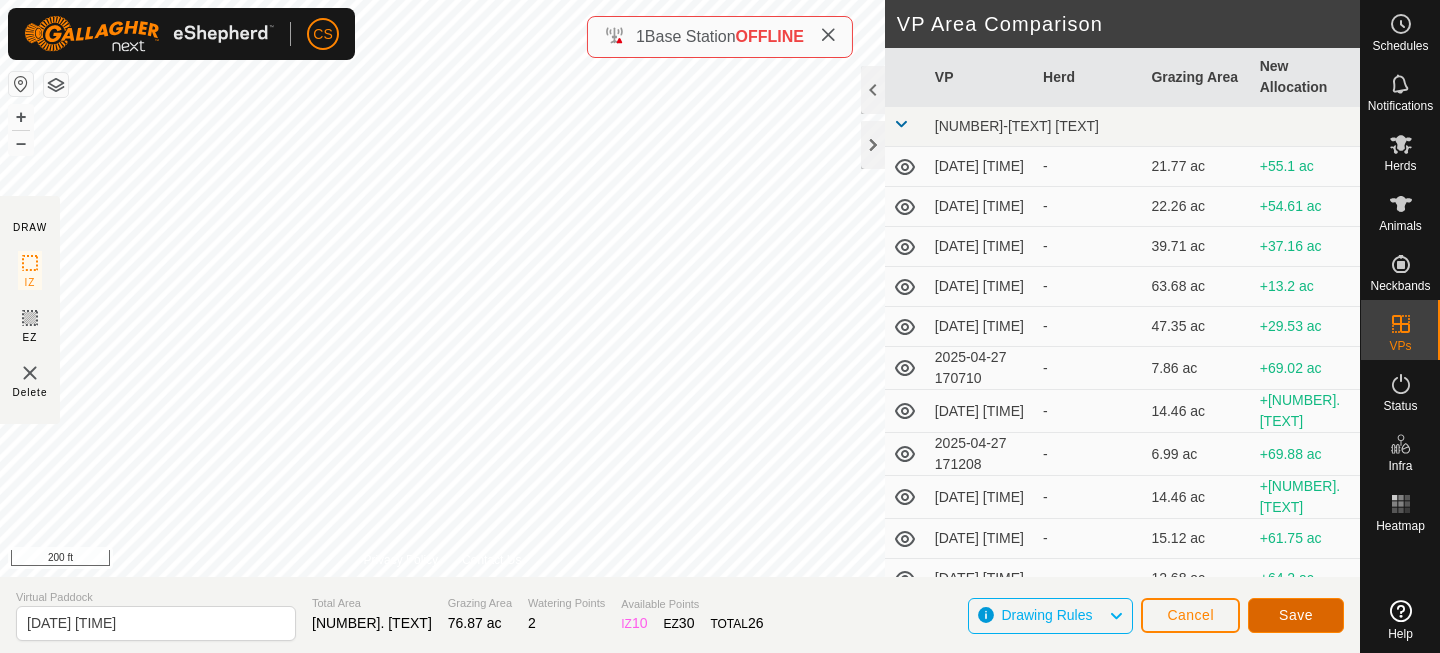 click on "Save" 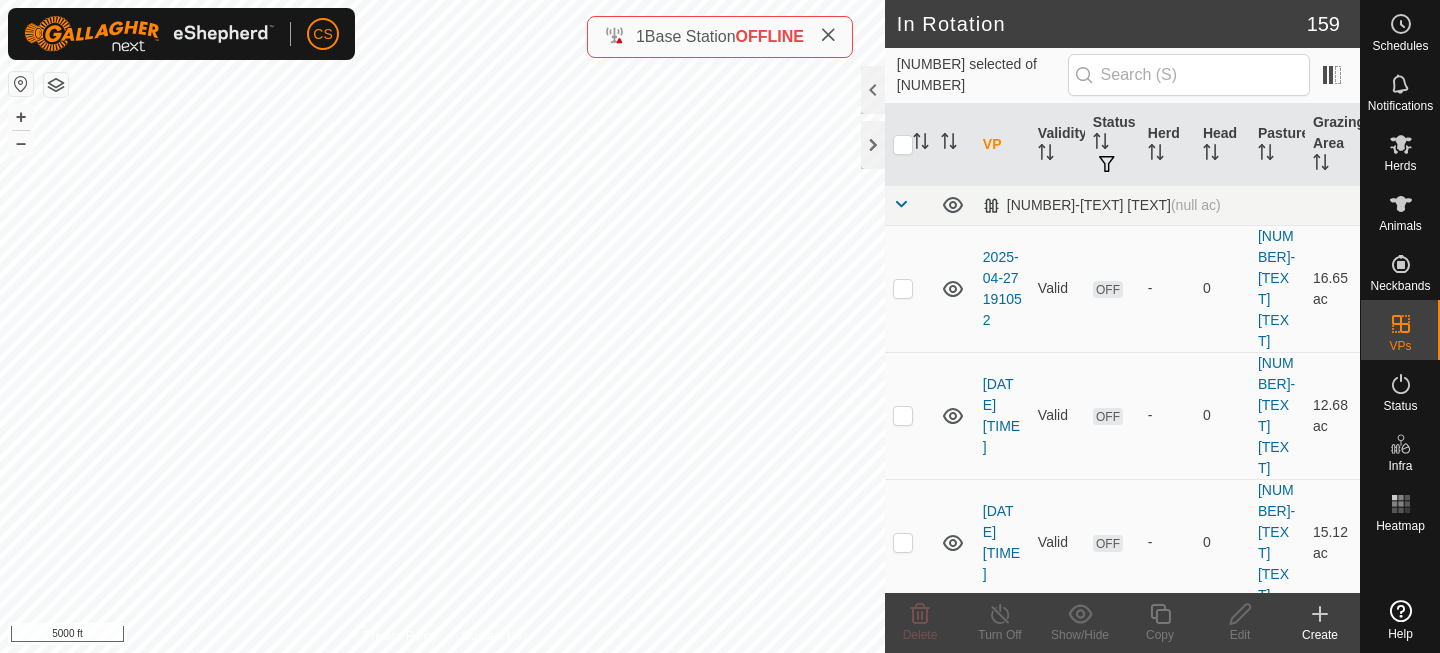 click on "CS Schedules Notifications Herds Animals Neckbands VPs Status Infra Heatmap Help In Rotation [NUMBER] [NUMBER] selected of [NUMBER]     VP   Validity   Status   Herd   Head   Pasture   Grazing Area   3-4 CRP   (null ac) [DATE] [TIME]  Valid  OFF  -   0   3-4 CRP   16.65 ac  [DATE] [TIME]  Valid  OFF  -   0   3-4 CRP   12.68 ac  [DATE] [TIME]  Valid  OFF  -   0   3-4 CRP   15.12 ac  [DATE] [TIME]  Valid  OFF  -   0   3-4 CRP   14.46 ac  [DATE] [TIME]  Valid  OFF  -   0   3-4 CRP   6.99 ac  [DATE] [TIME]  Valid  OFF  -   0   3-4 CRP   14.46 ac  [DATE] [TIME]  Valid  OFF  -   0   3-4 CRP   7.86 ac  [DATE] [TIME]  Valid  OFF  -   0   3-4 CRP   47.35 ac  [DATE] [TIME]  Valid  OFF  -   0   3-4 CRP   63.68 ac  [DATE] [TIME]  Valid  OFF  -   0   3-4 CRP   39.71 ac  [DATE] [TIME]  Valid  OFF  -   0   3-4 CRP   22.26 ac  [DATE] [TIME]  Valid  OFF  -   0   3-4 CRP   21.77 ac   3-4 Draw   (null ac) [DATE] [TIME]  Valid  OFF  -   0   3-4 Draw   53.97 ac  [DATE] [TIME] OFF" at bounding box center (720, 326) 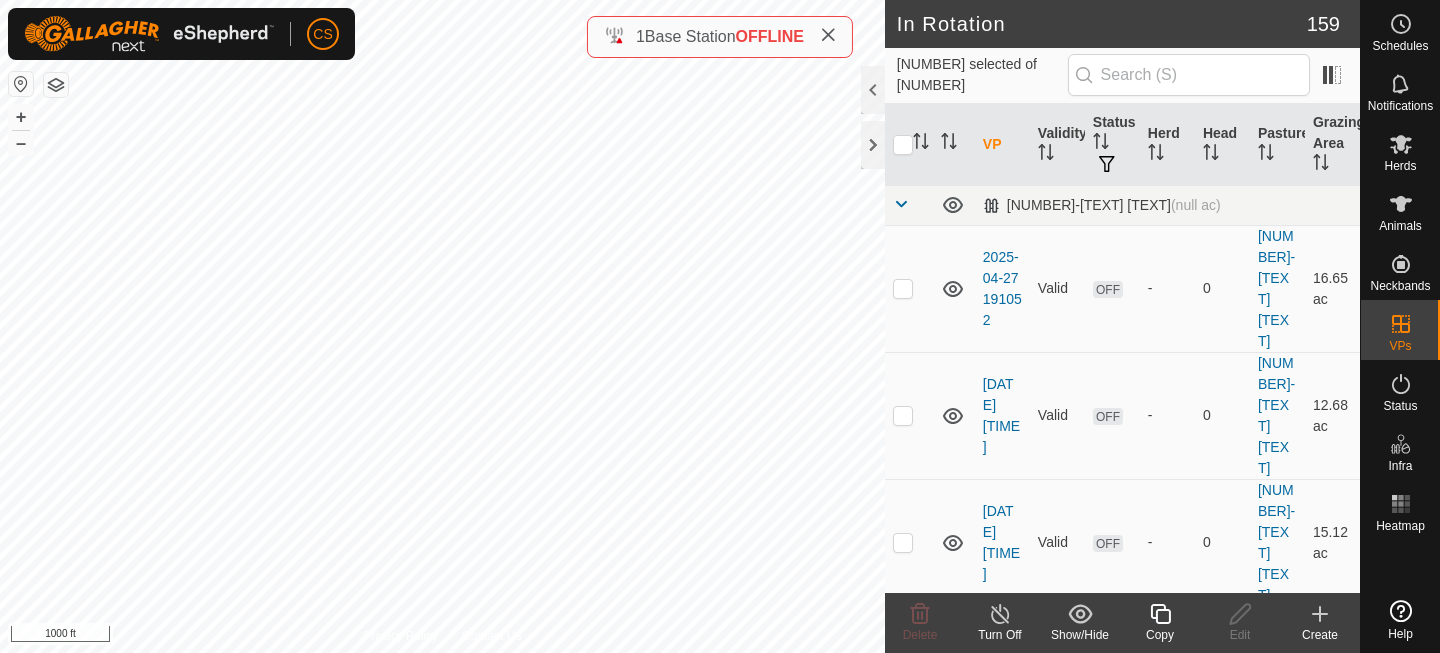 click 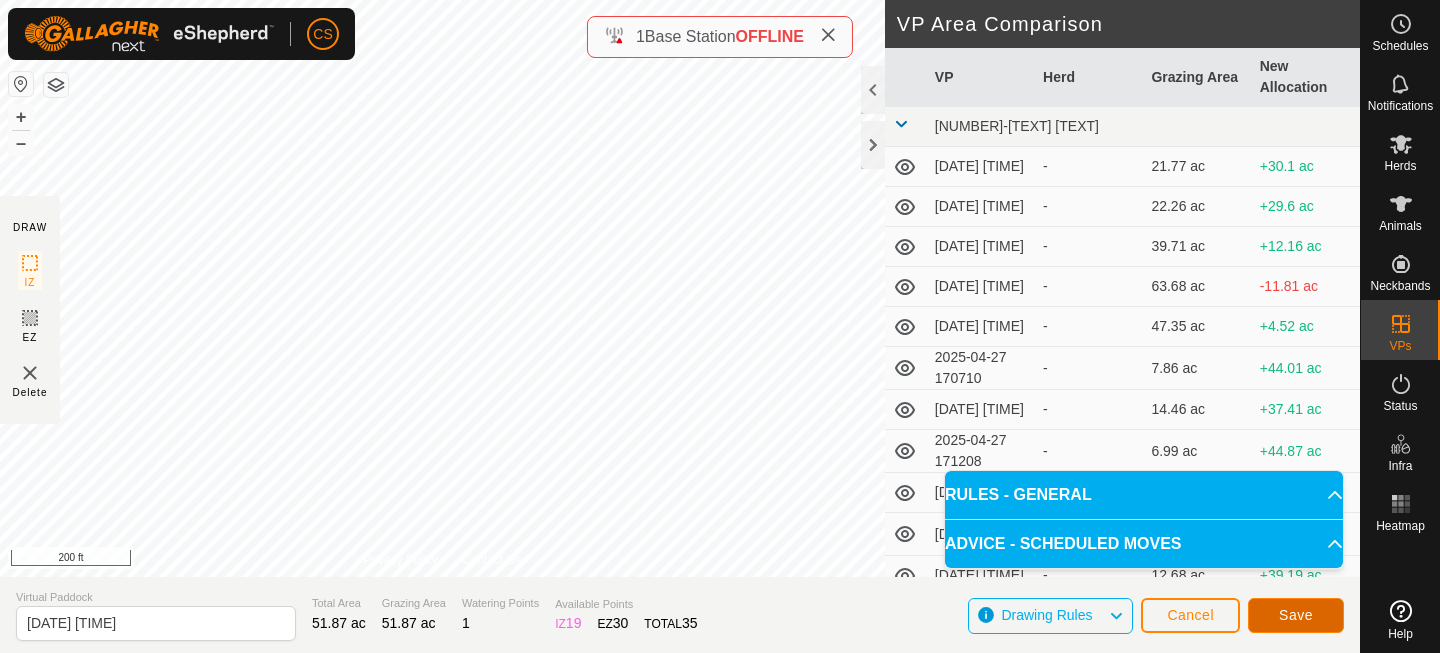 click on "Save" 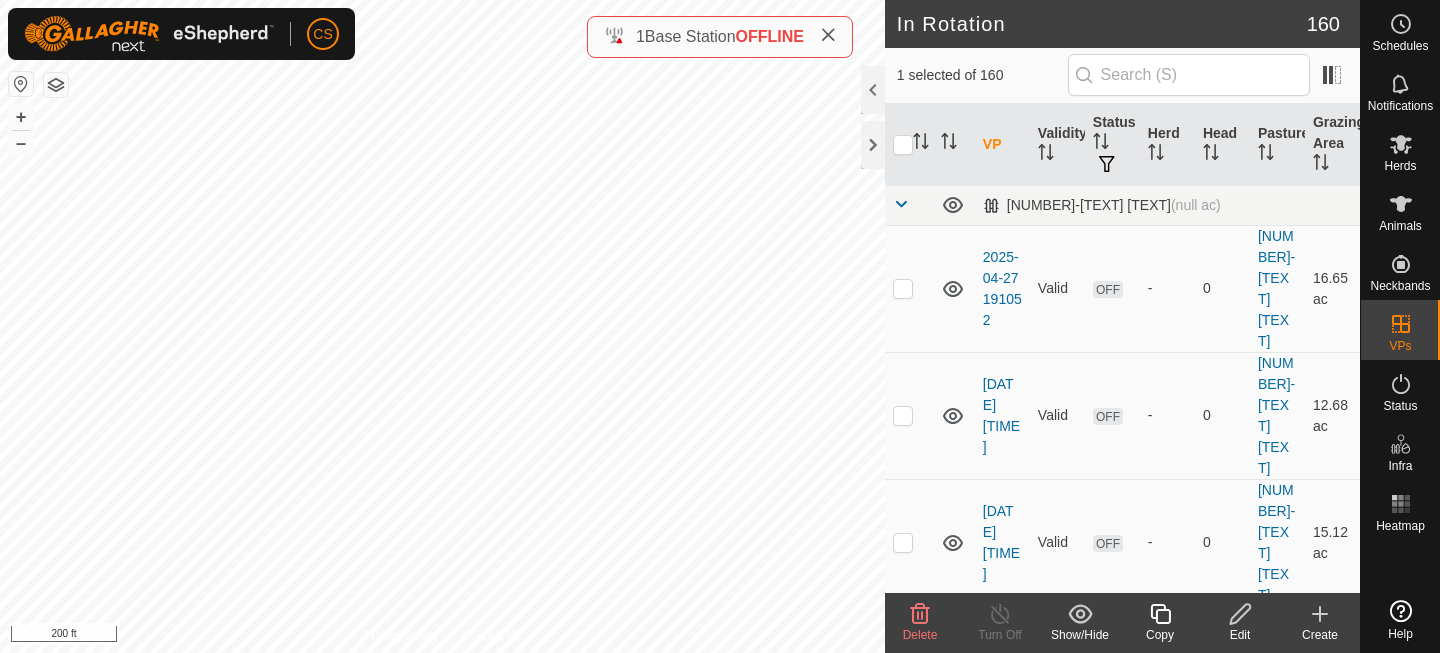 click 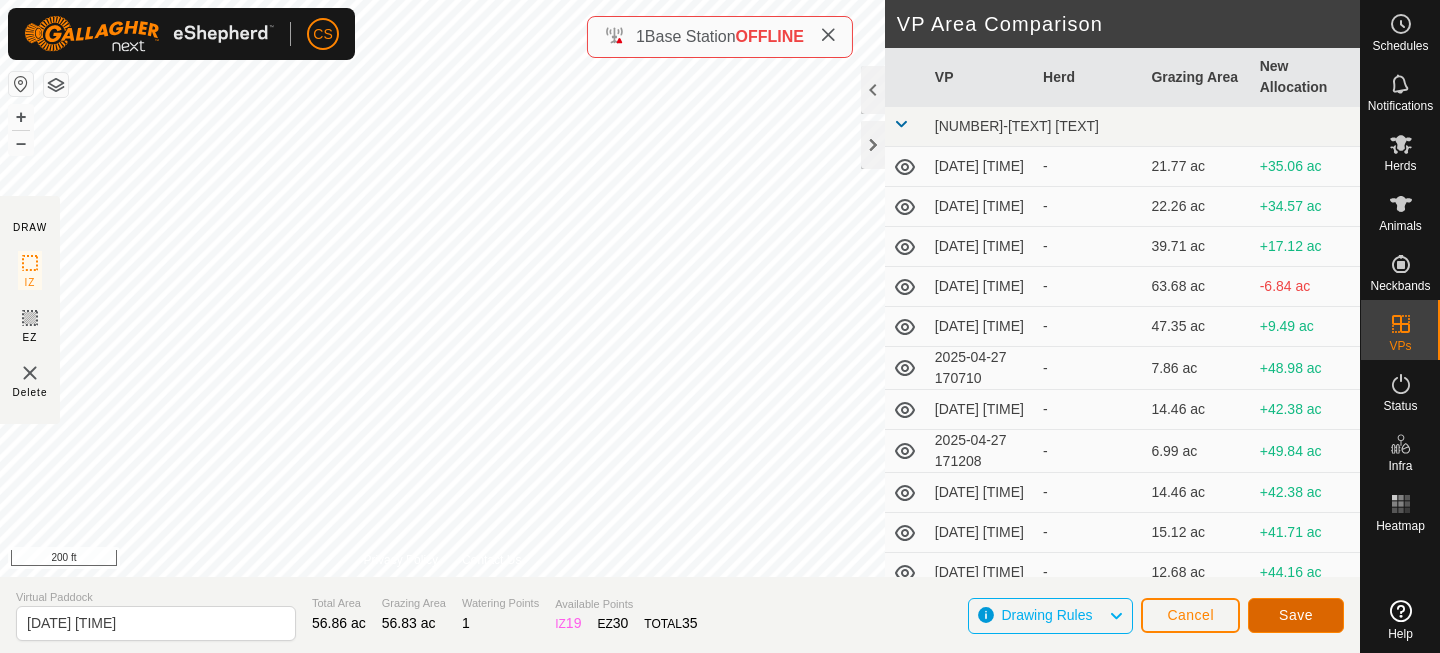 click on "Save" 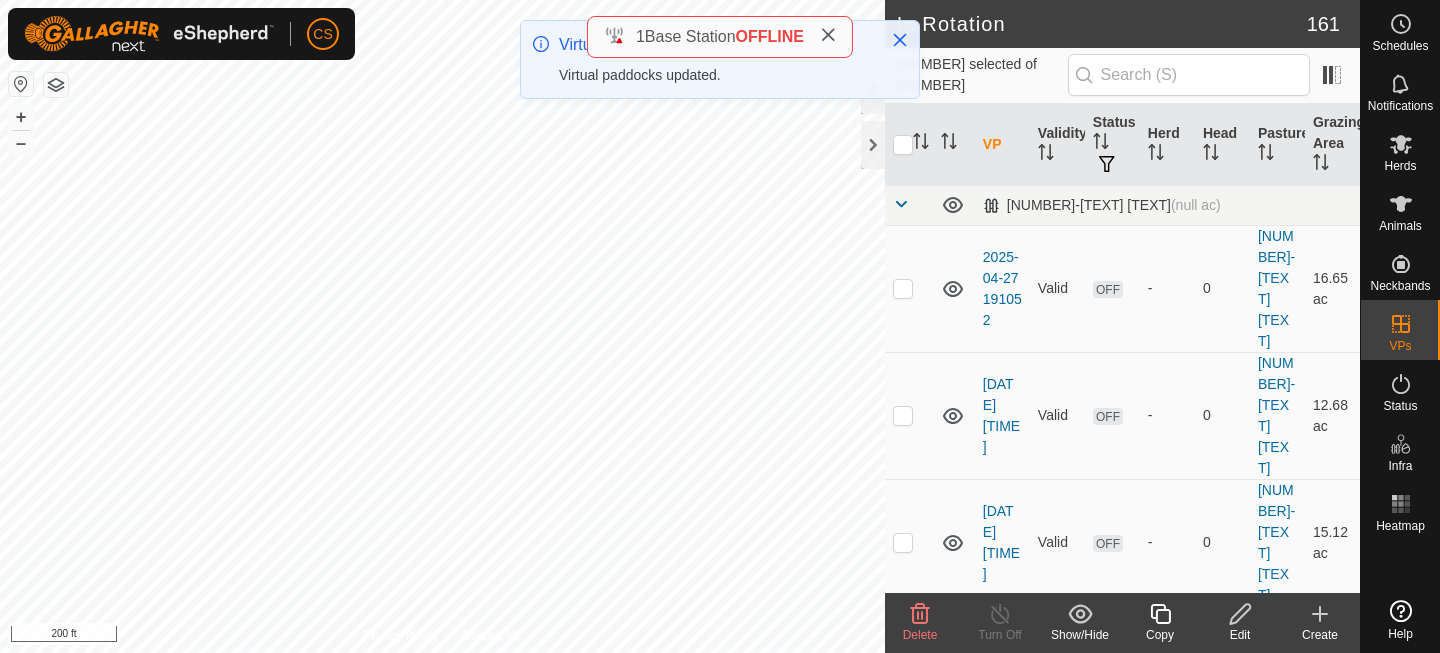 click 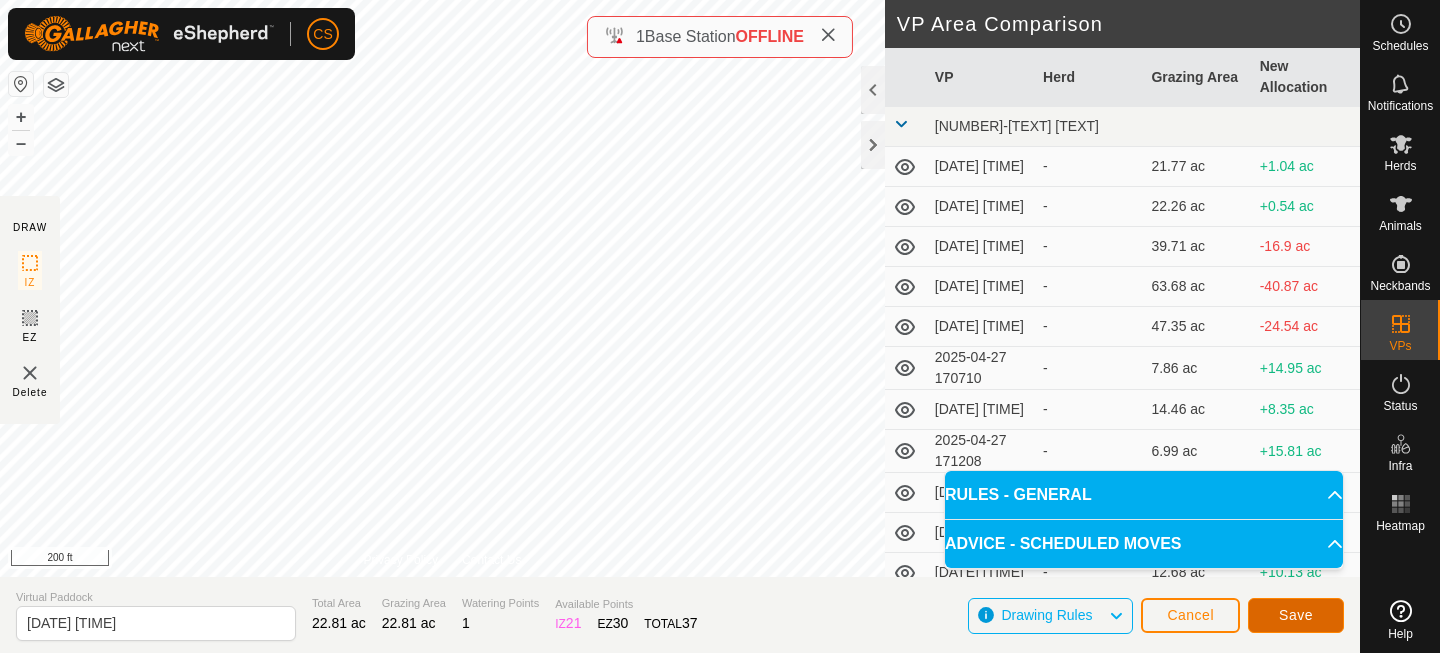 click on "Save" 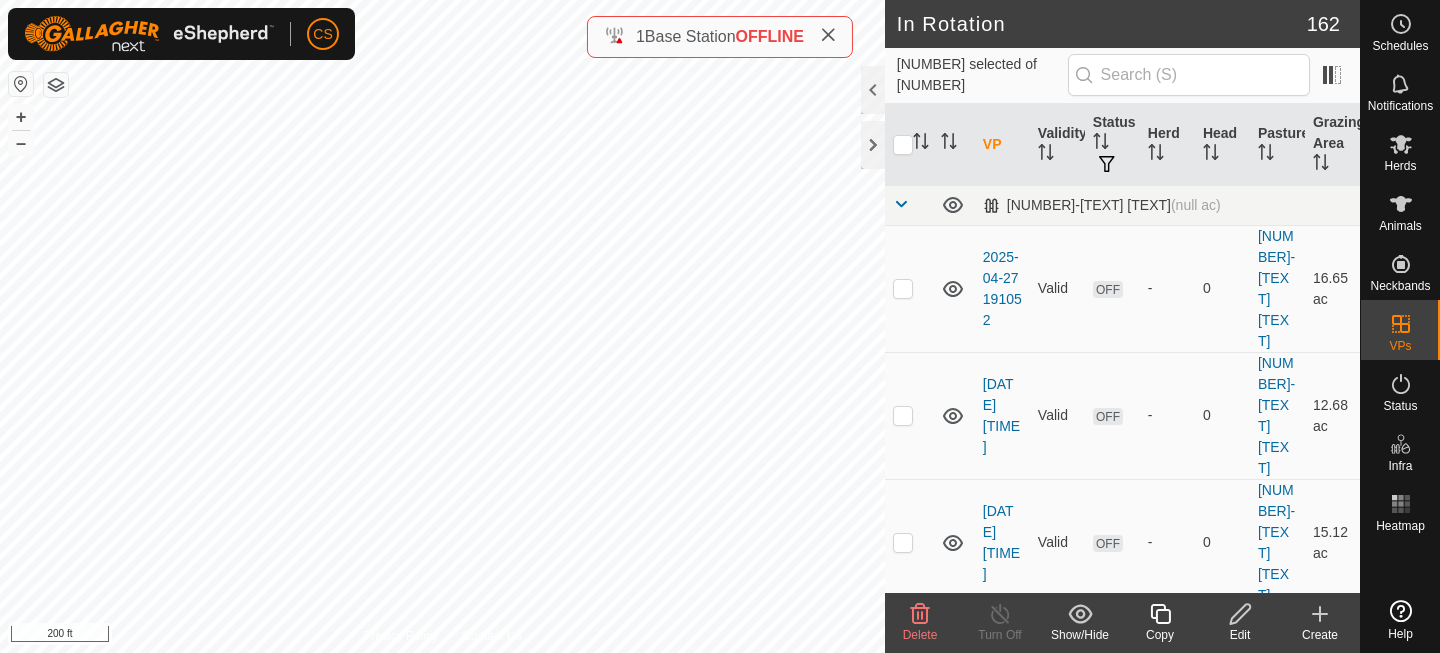 click 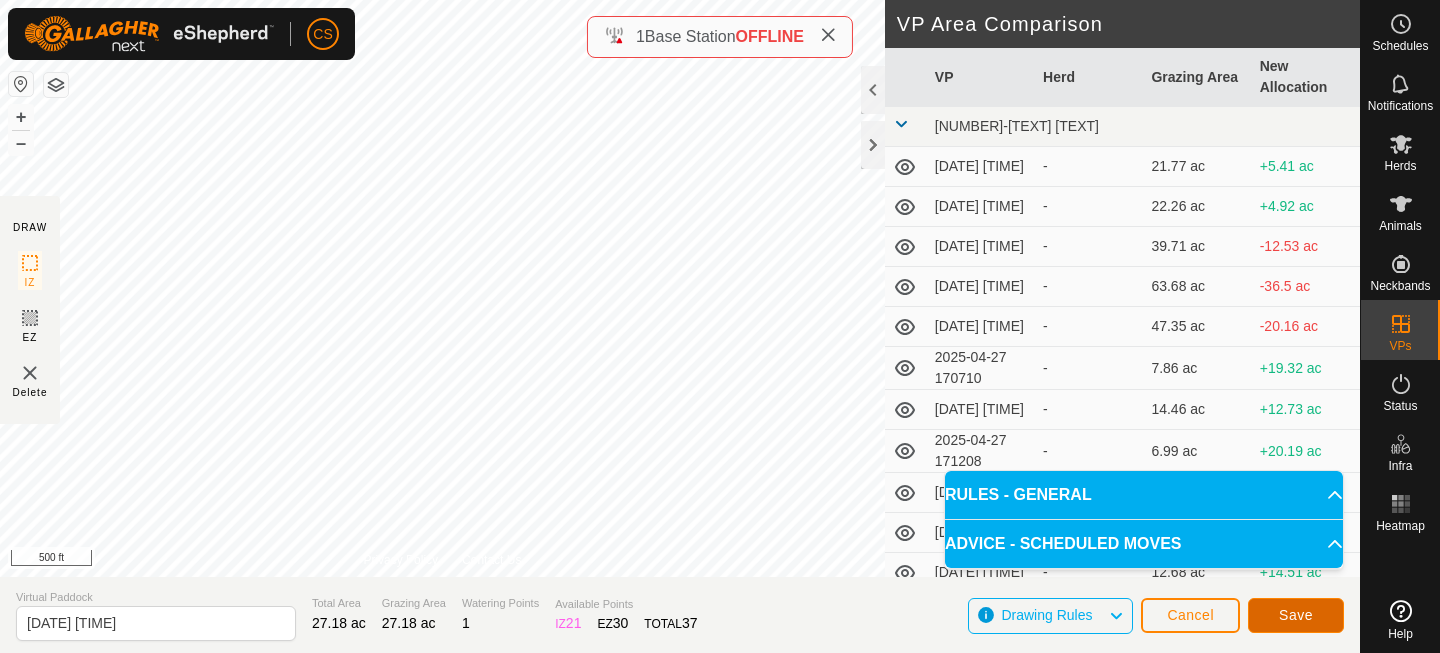 click on "Save" 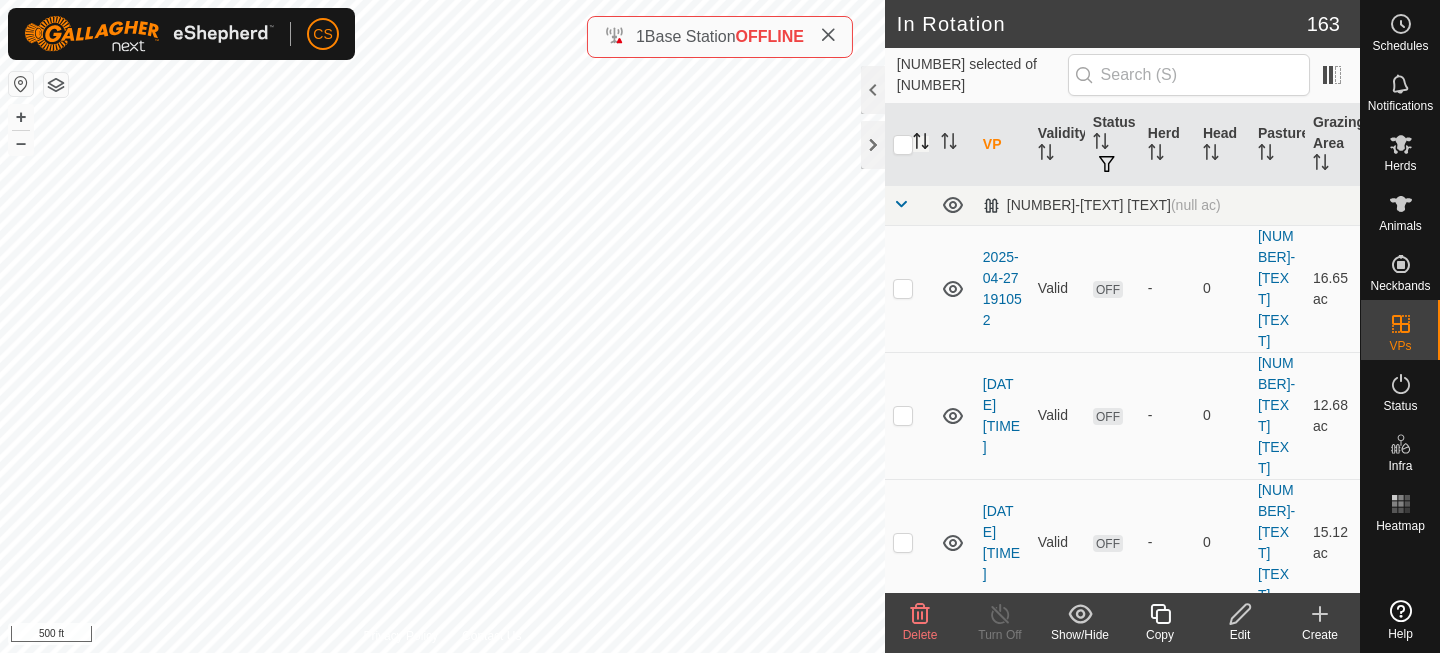 click 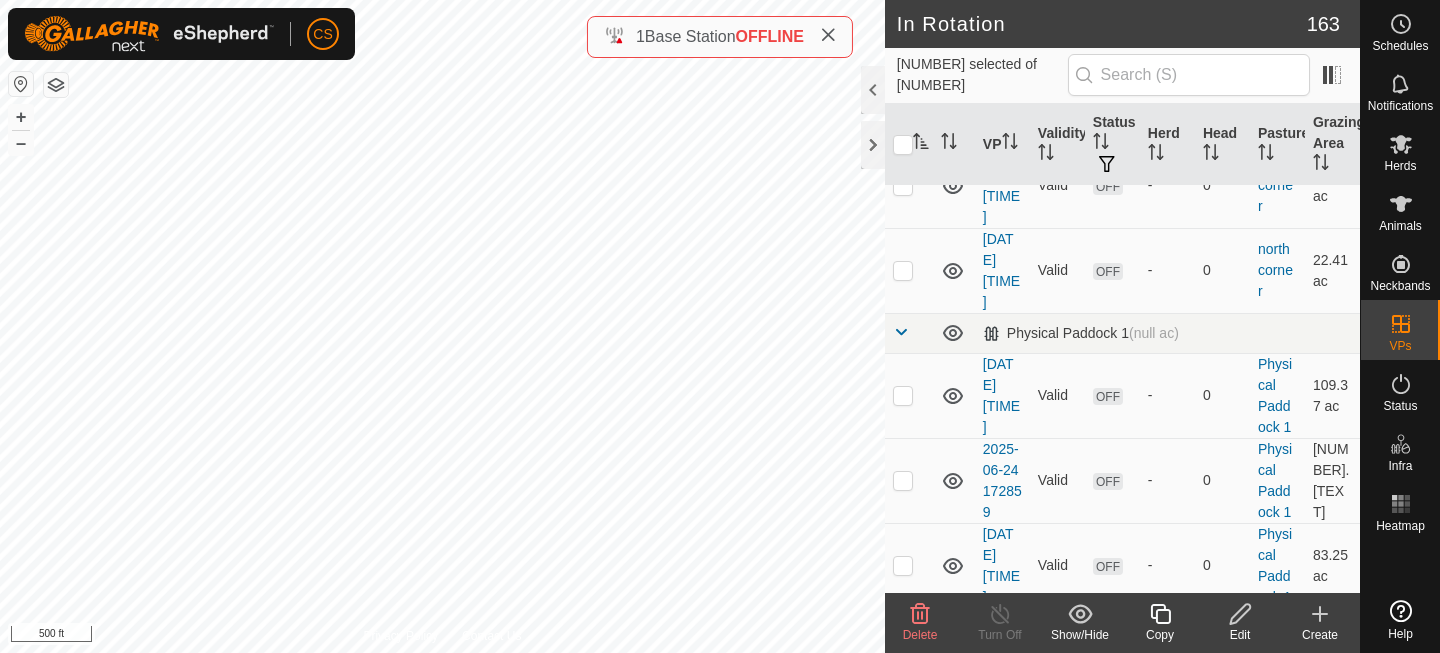 scroll, scrollTop: 6059, scrollLeft: 0, axis: vertical 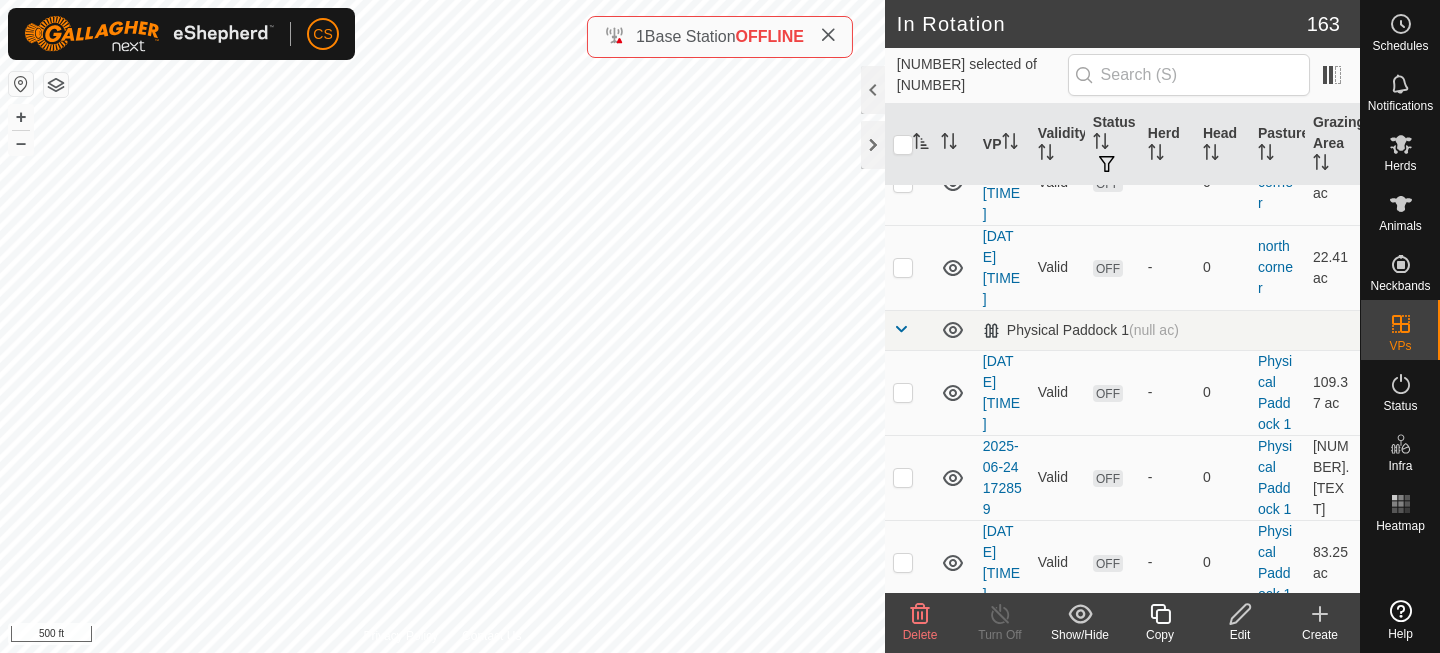 click at bounding box center [903, 857] 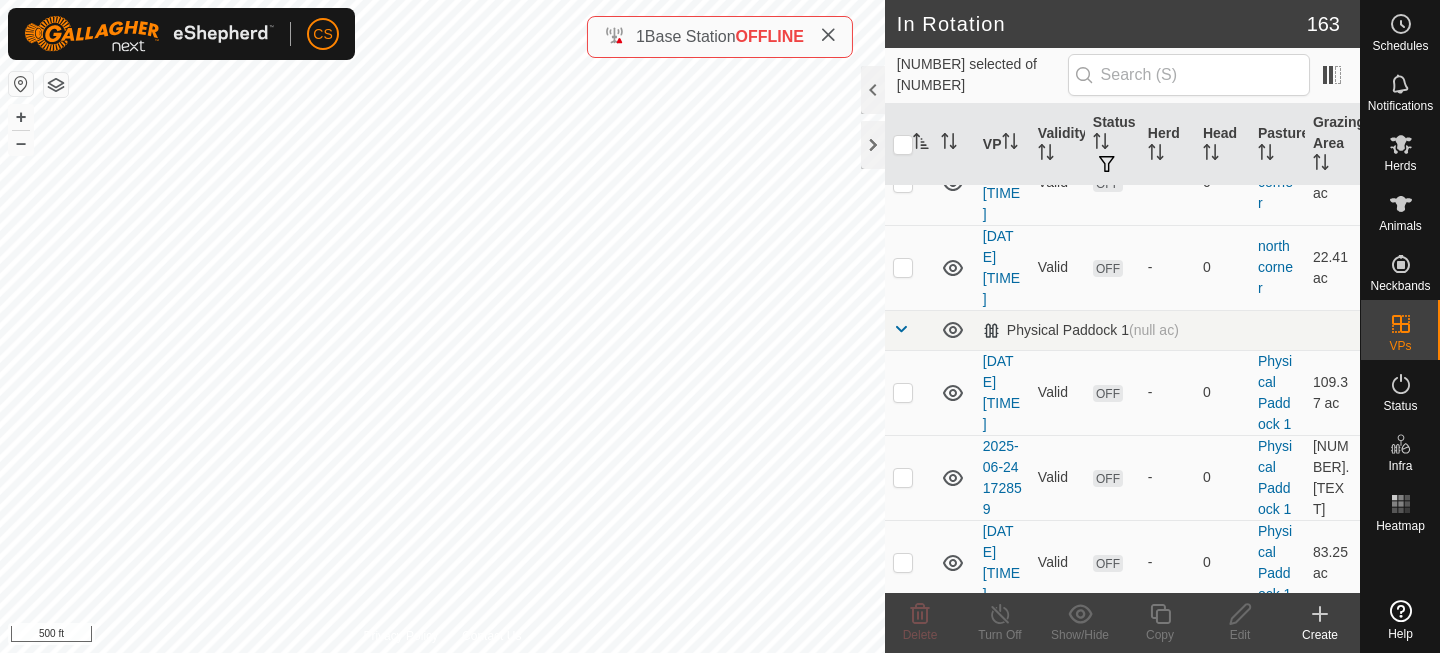 click 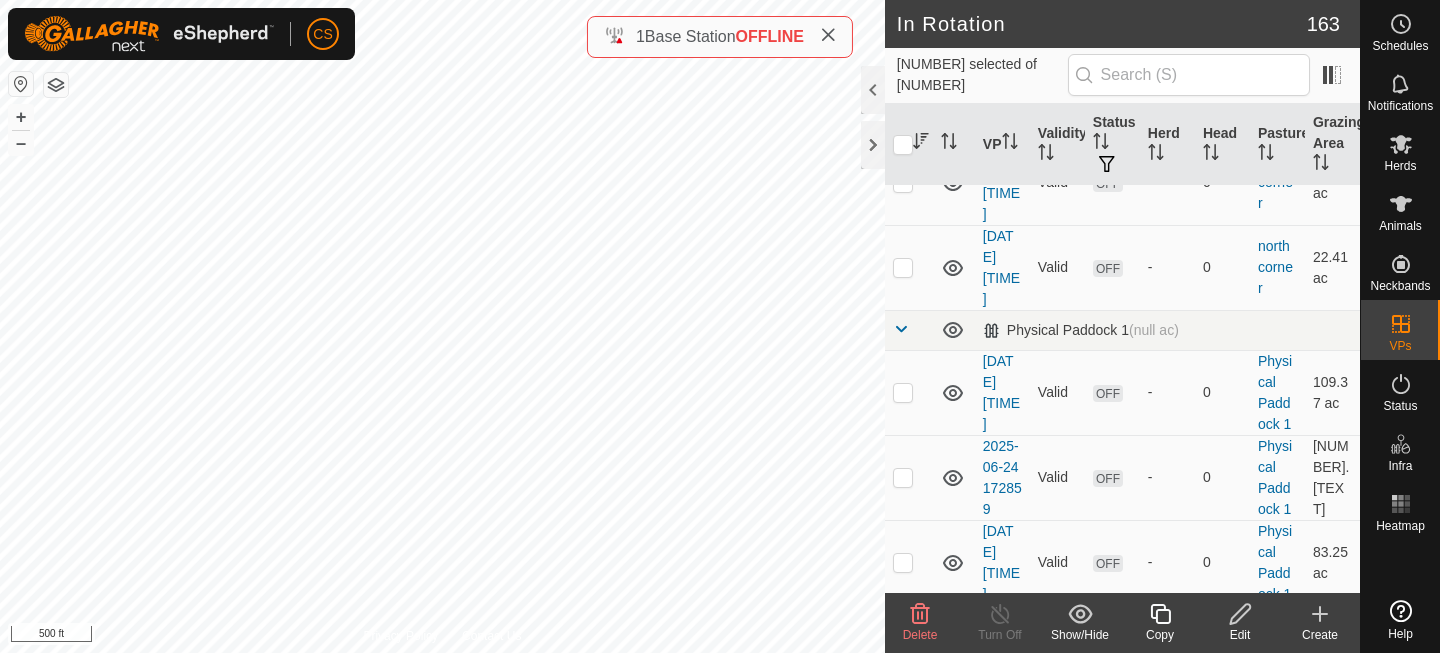 scroll, scrollTop: 0, scrollLeft: 0, axis: both 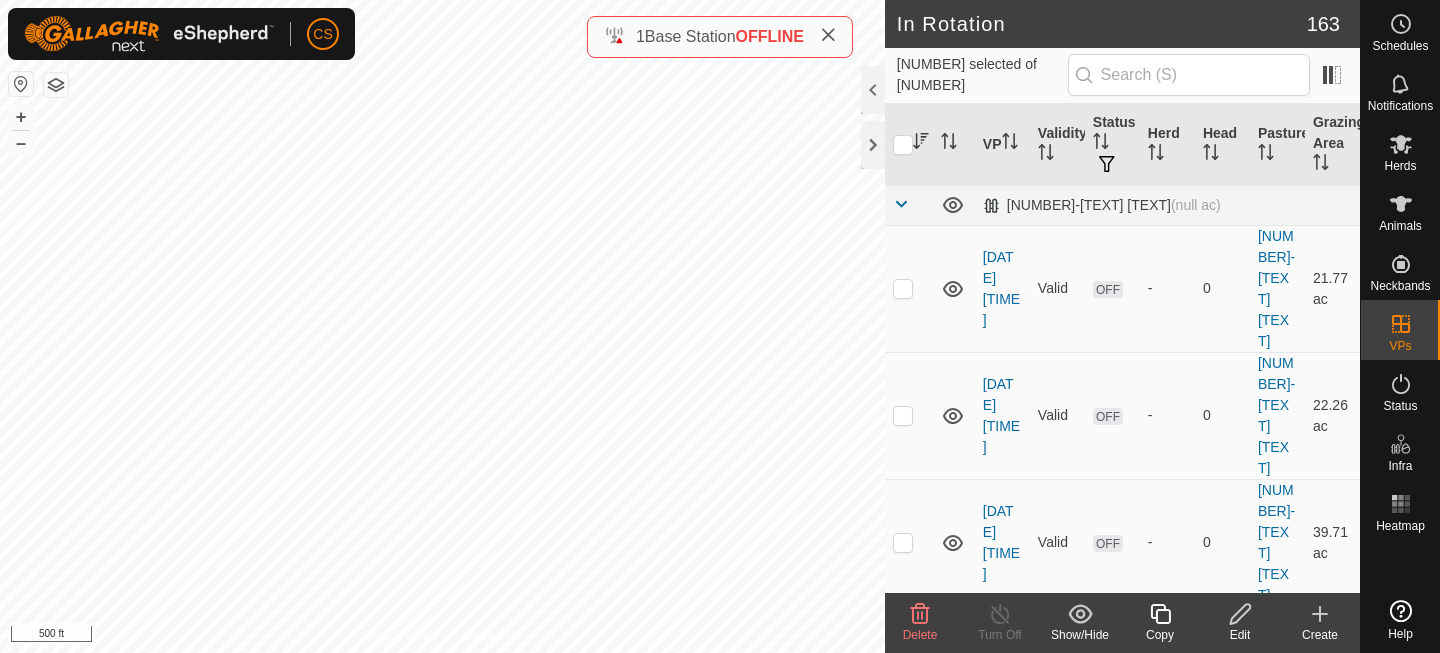 click 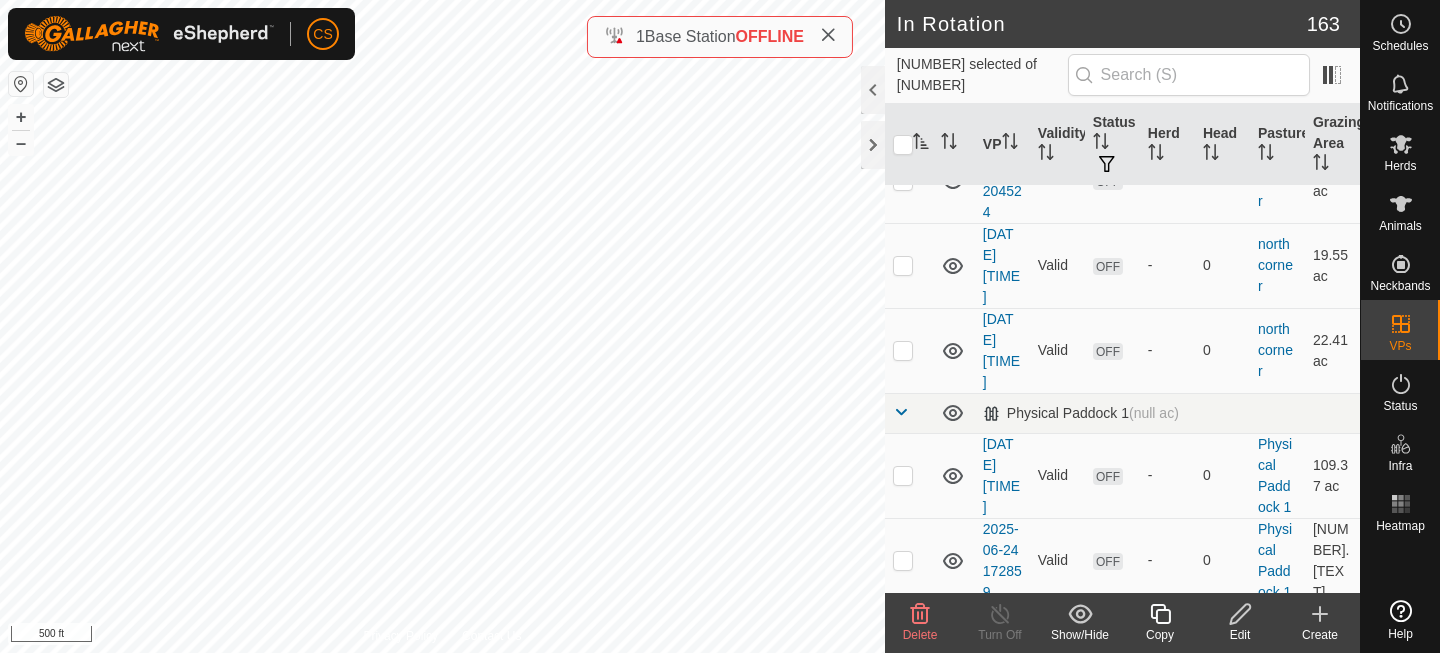 scroll, scrollTop: 5977, scrollLeft: 0, axis: vertical 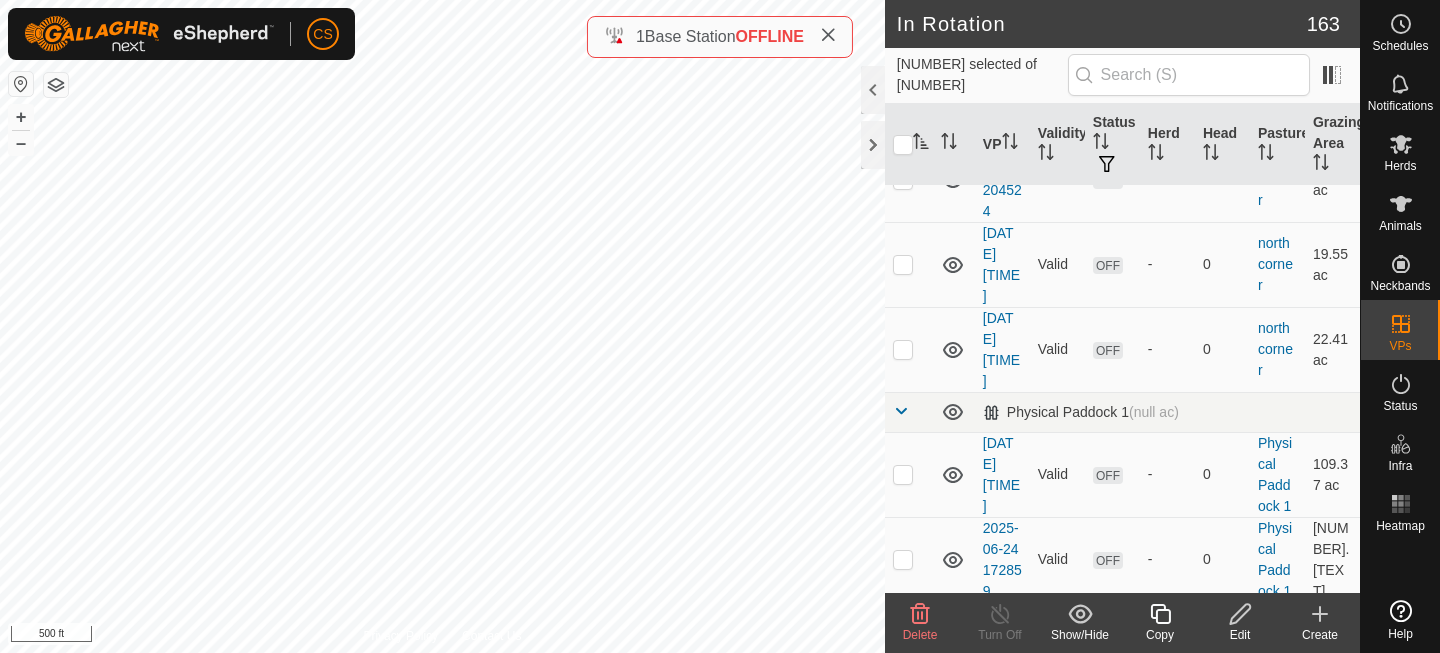 click 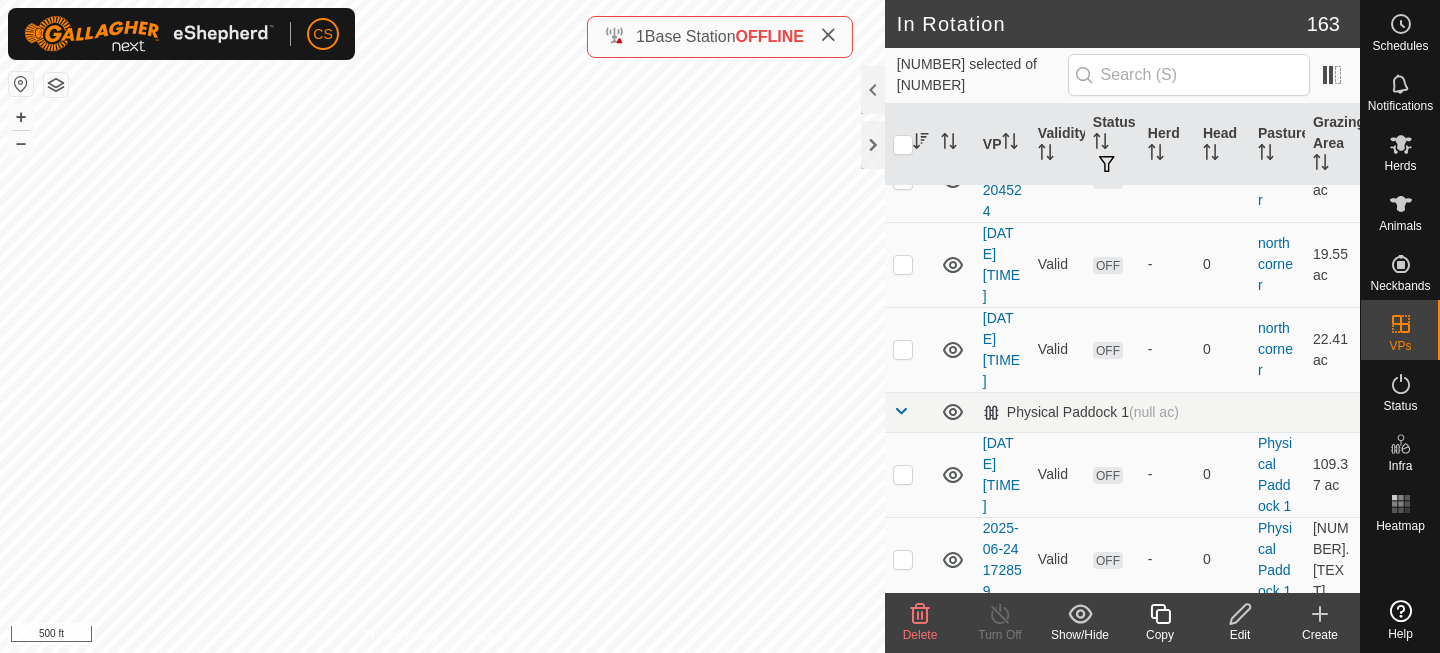 scroll, scrollTop: 0, scrollLeft: 0, axis: both 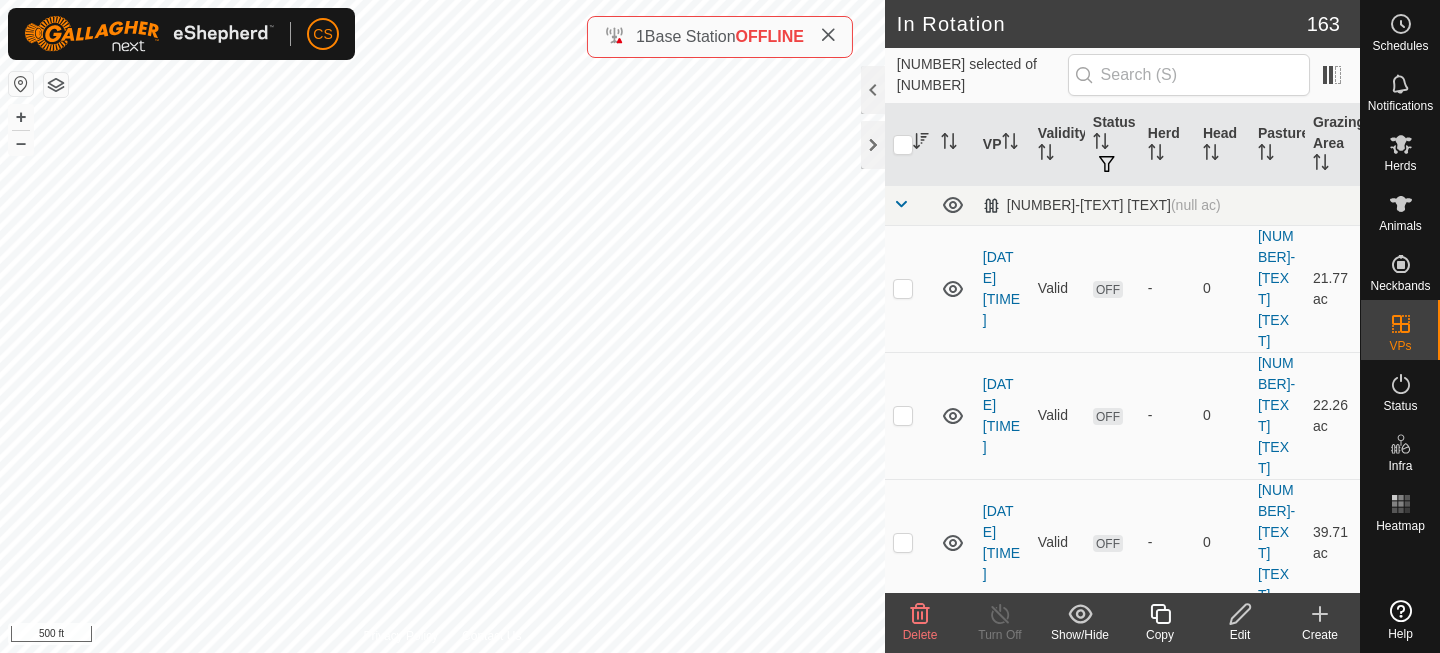 click 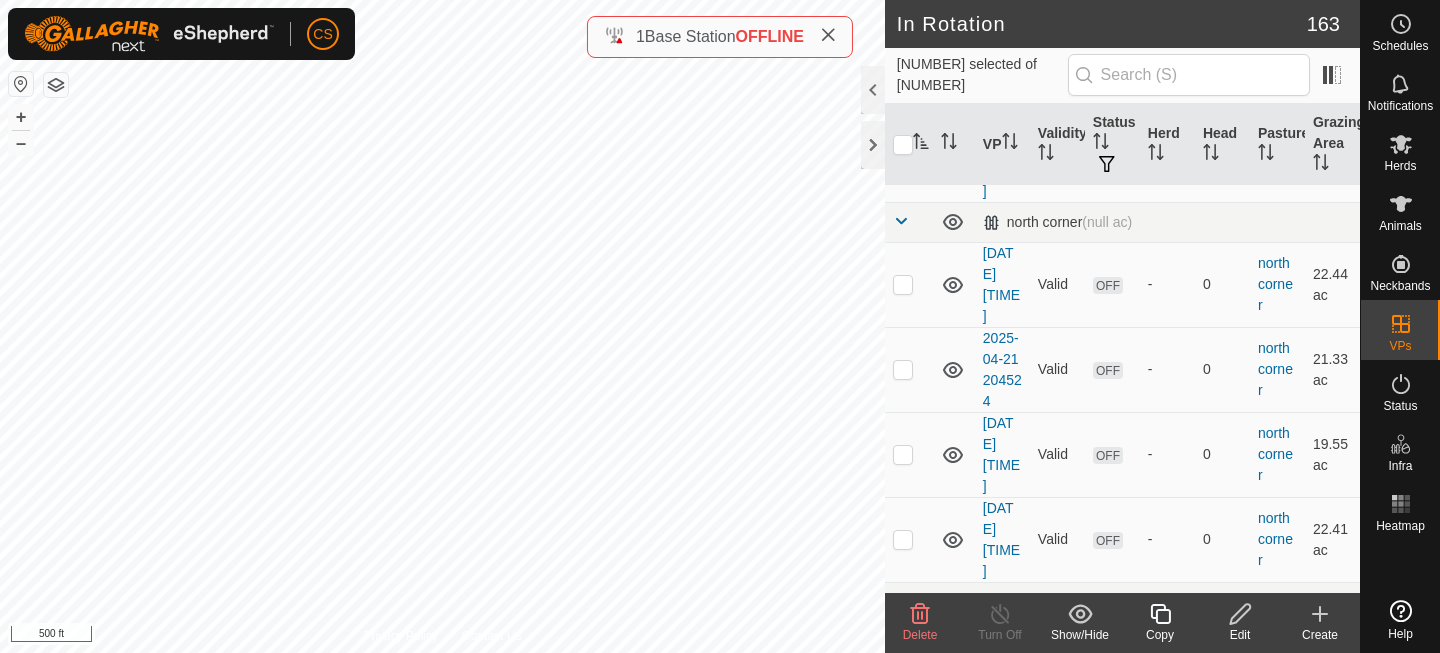 scroll, scrollTop: 6090, scrollLeft: 0, axis: vertical 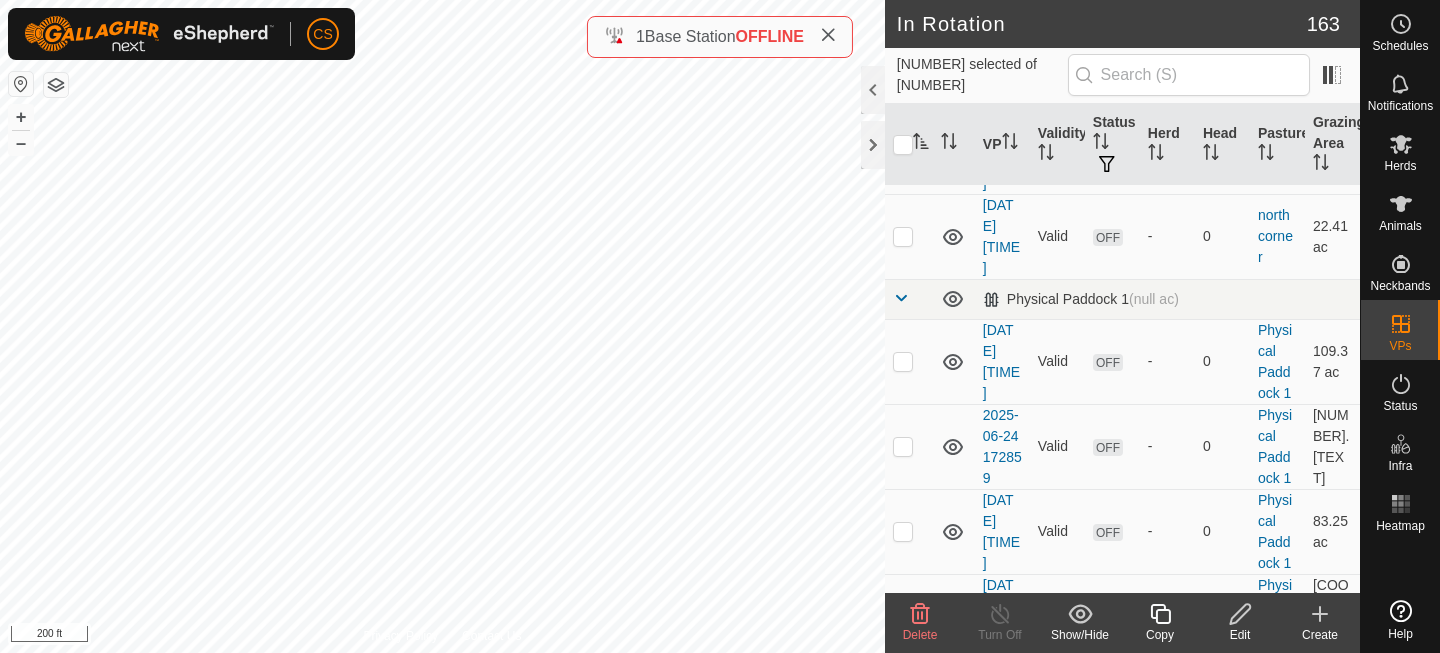 click 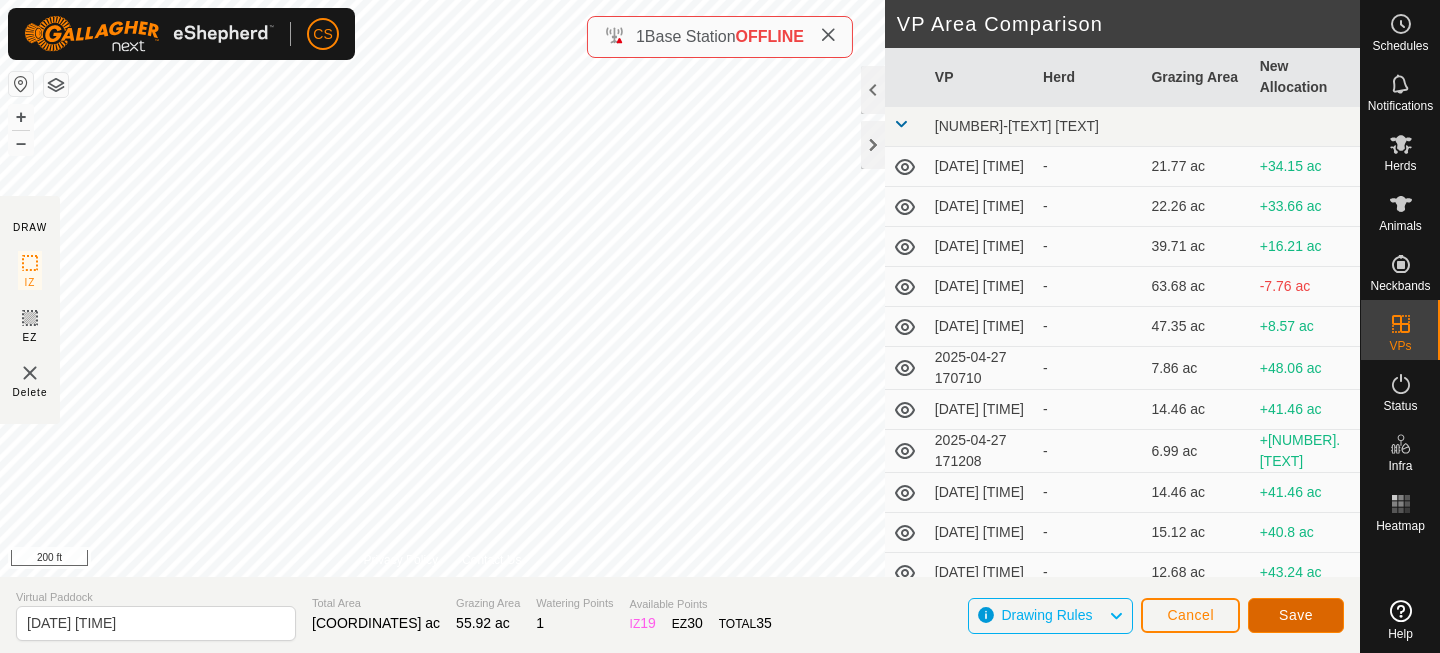 click on "Save" 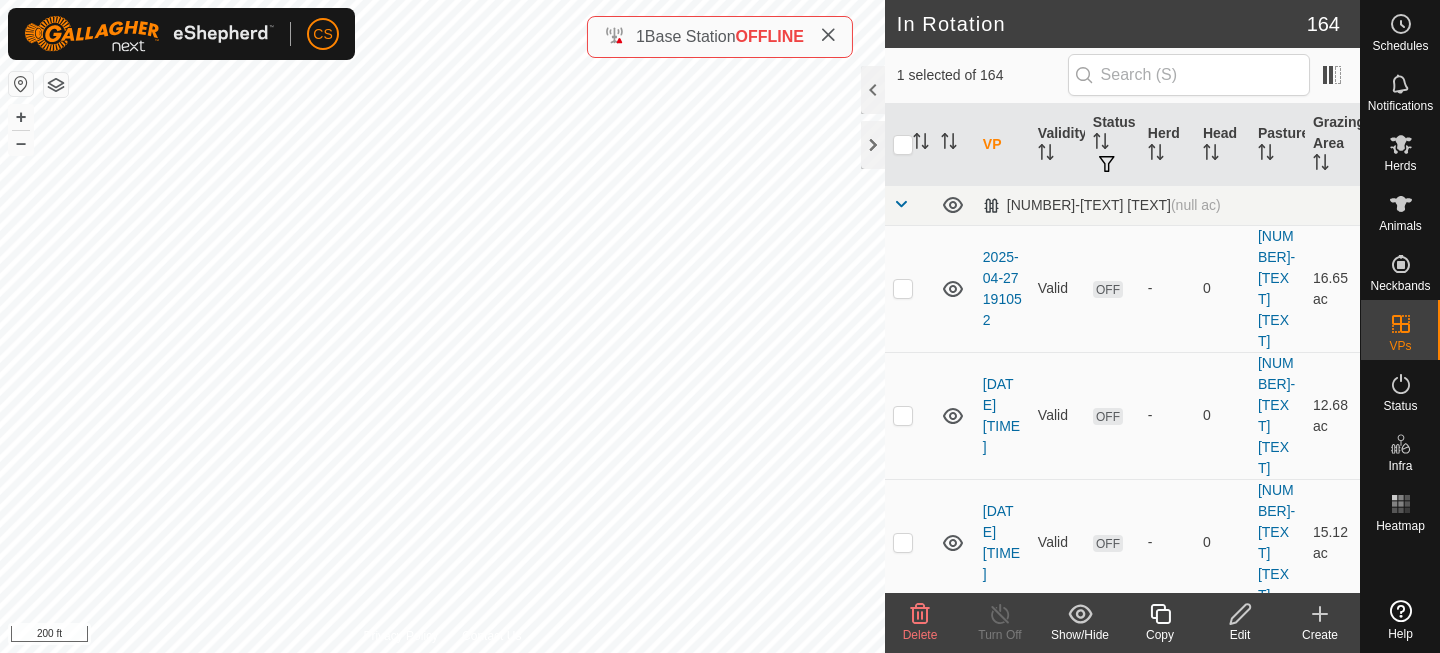 click 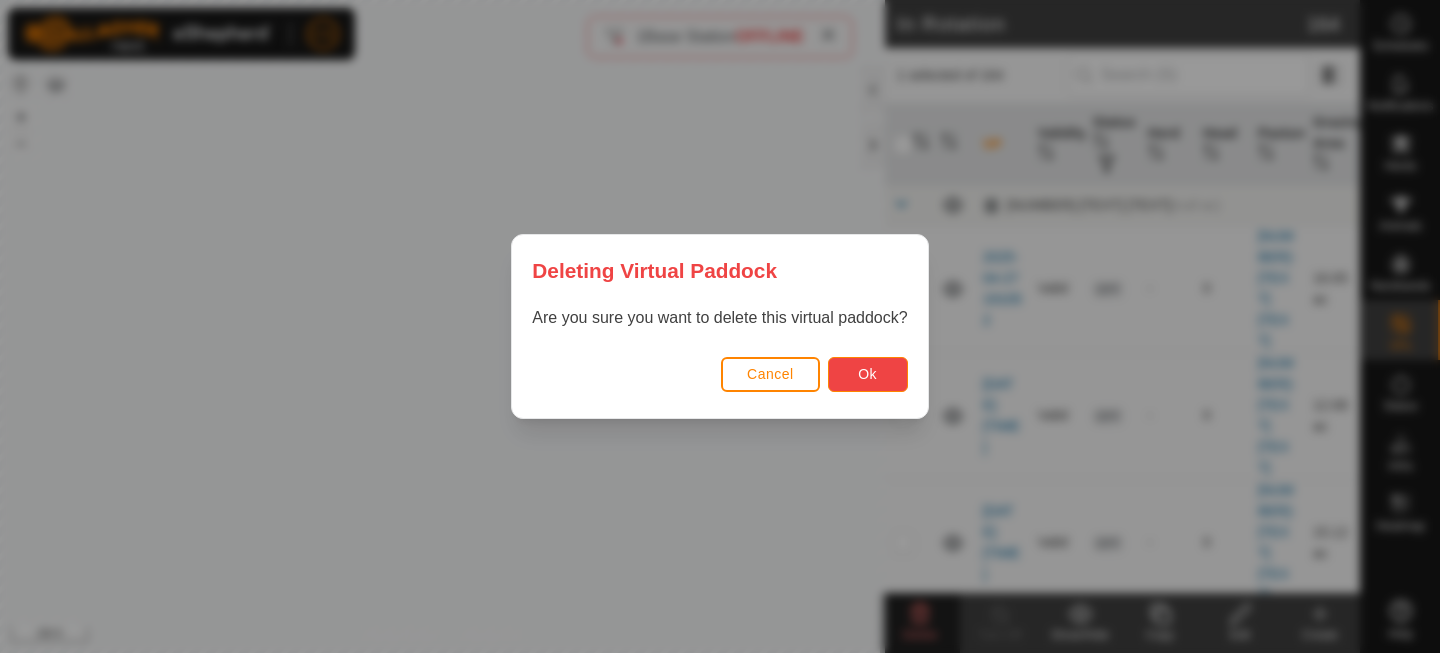 click on "Ok" at bounding box center [868, 374] 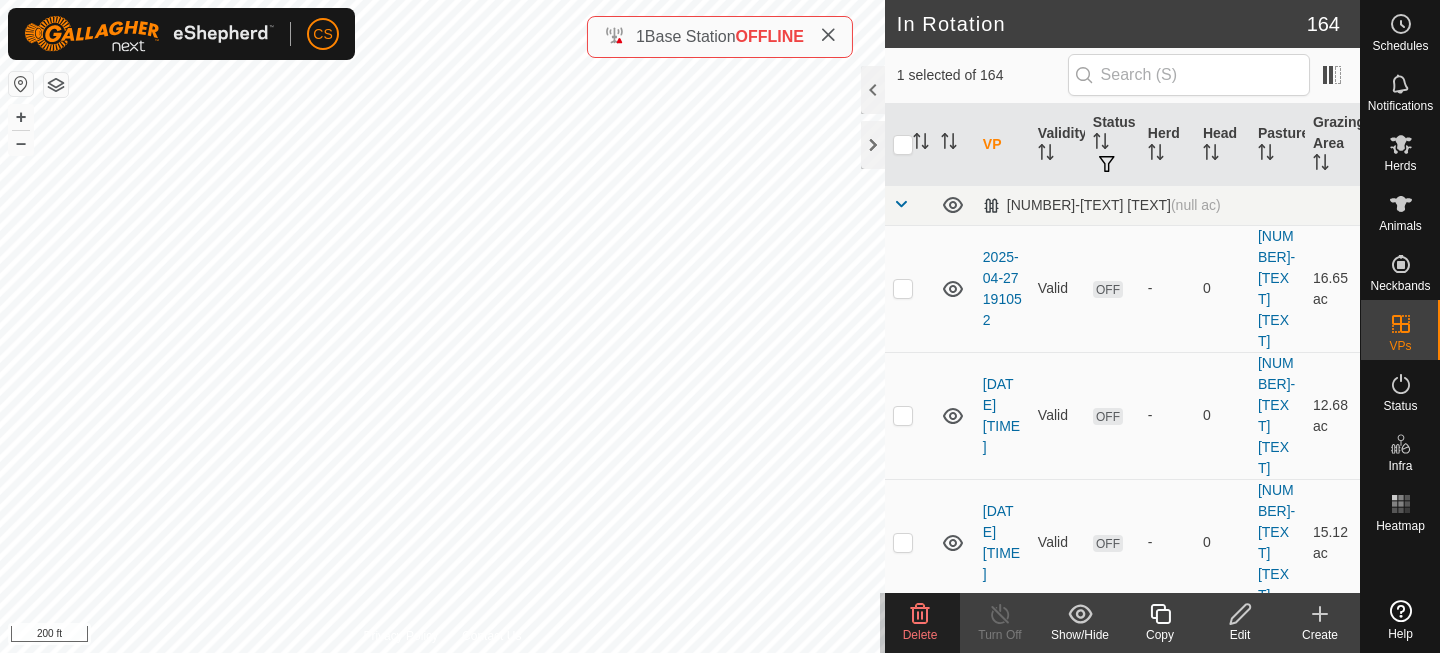 click 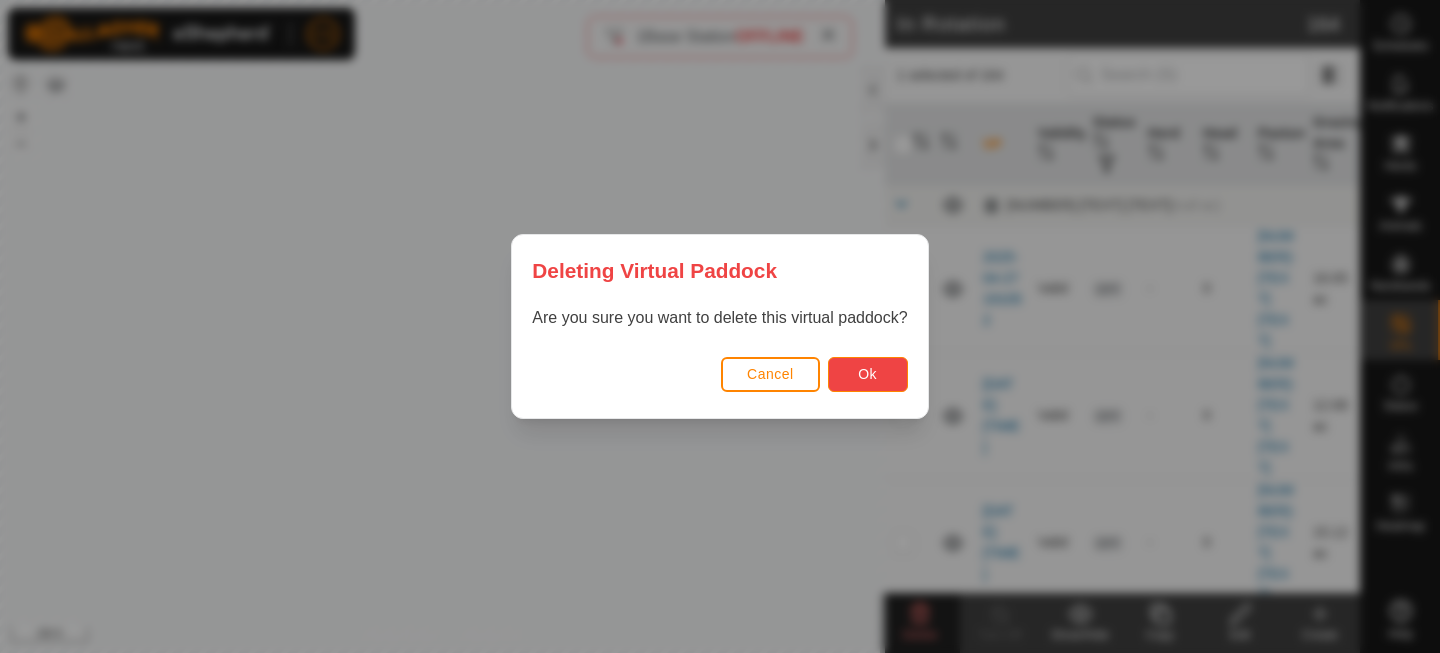 click on "Ok" at bounding box center [868, 374] 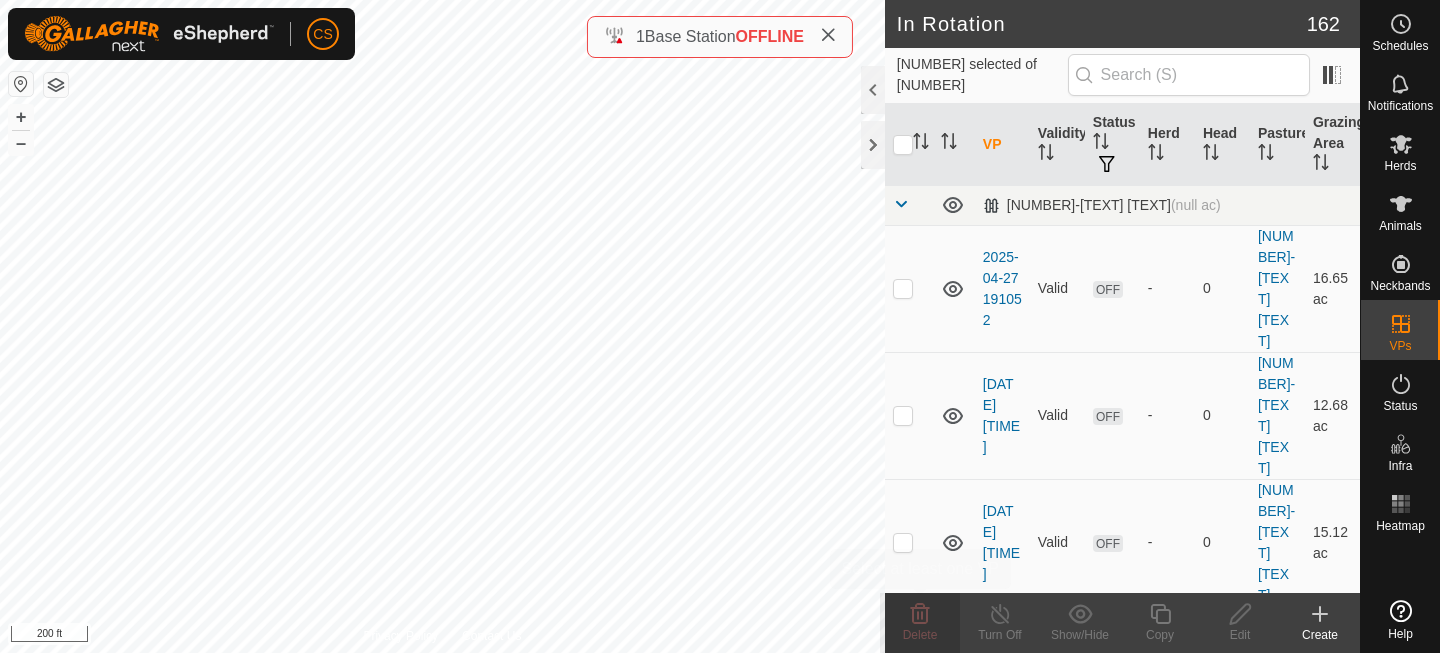 click 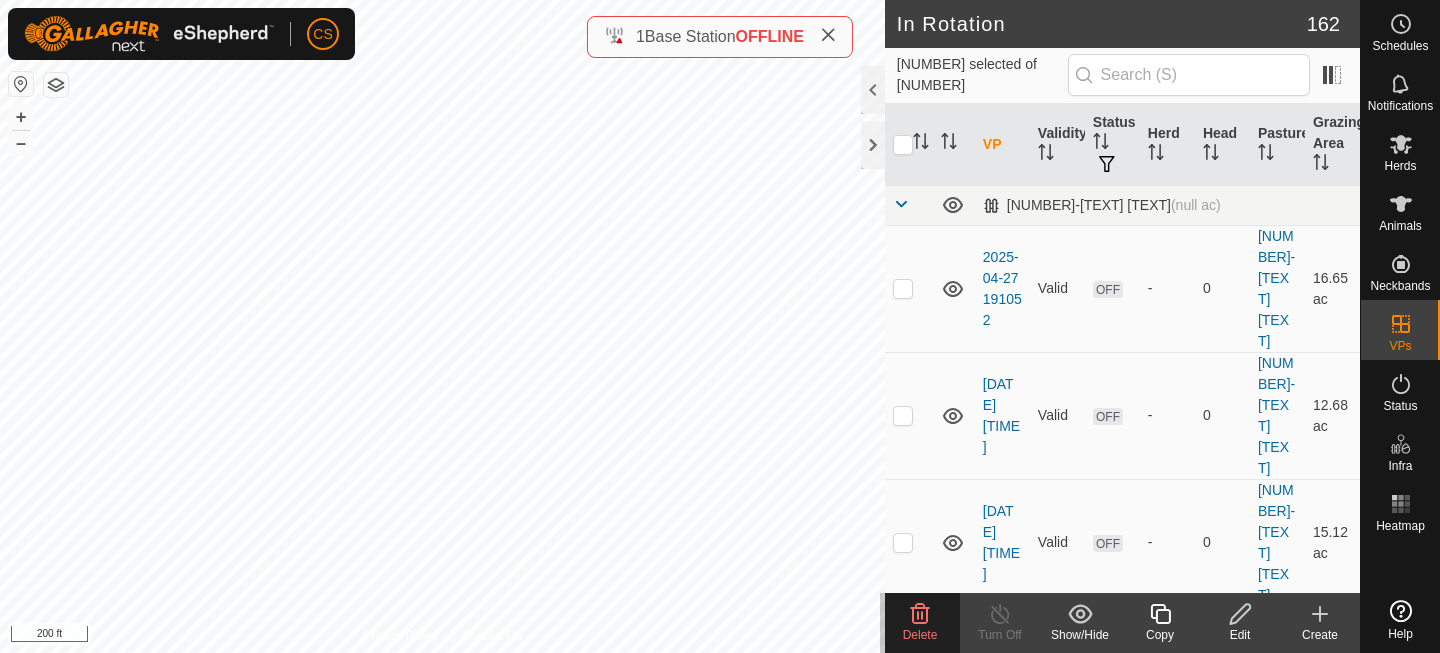 click 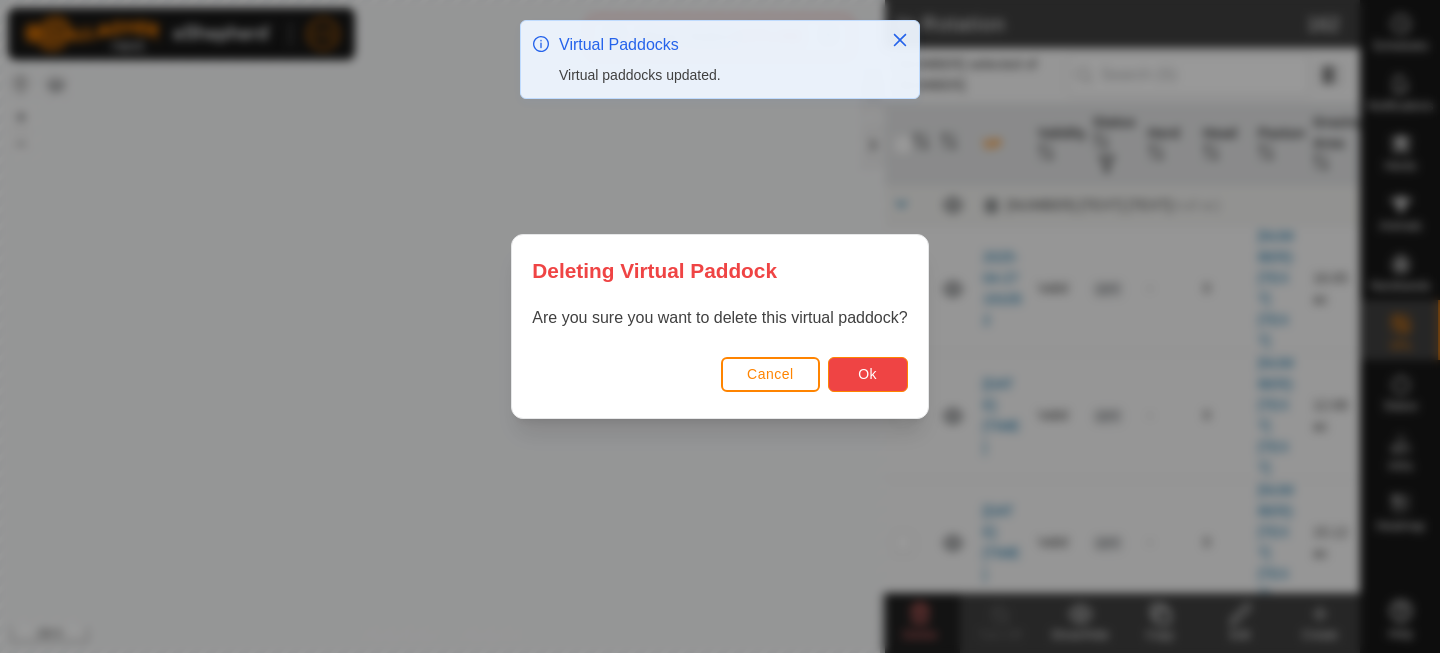 click on "Ok" at bounding box center (867, 374) 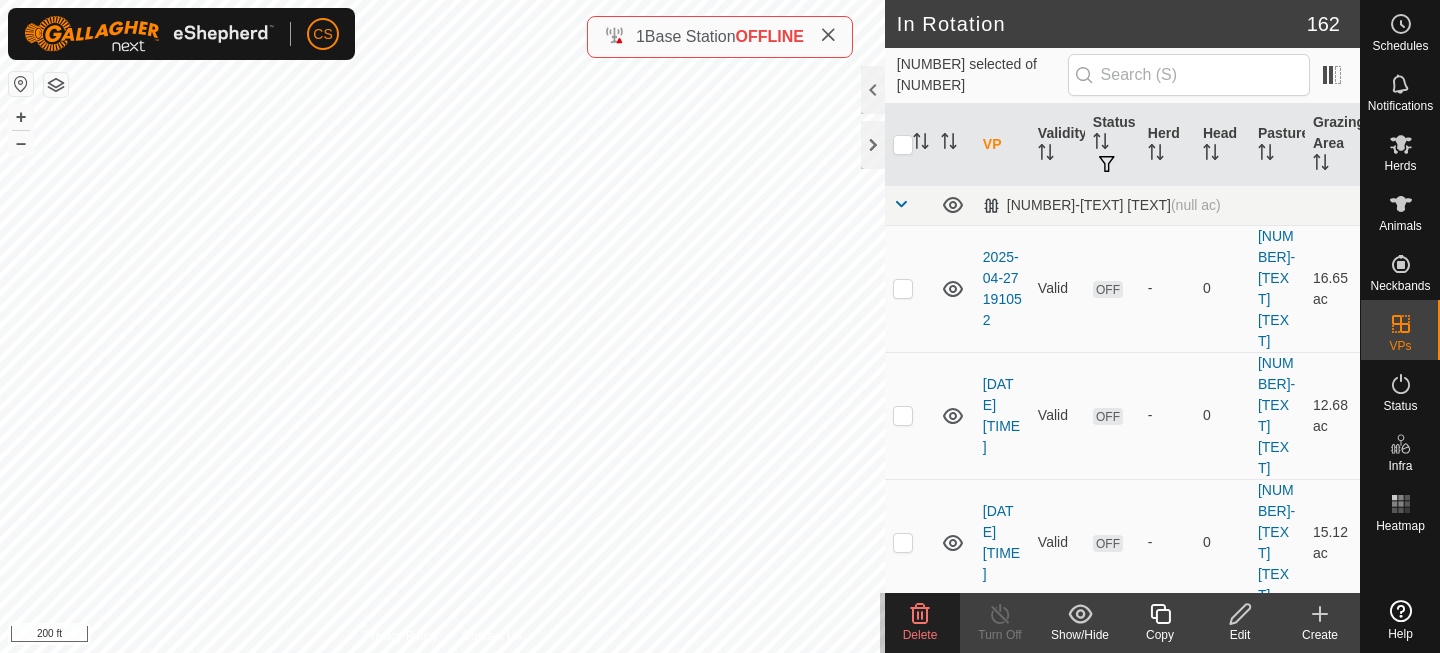 click 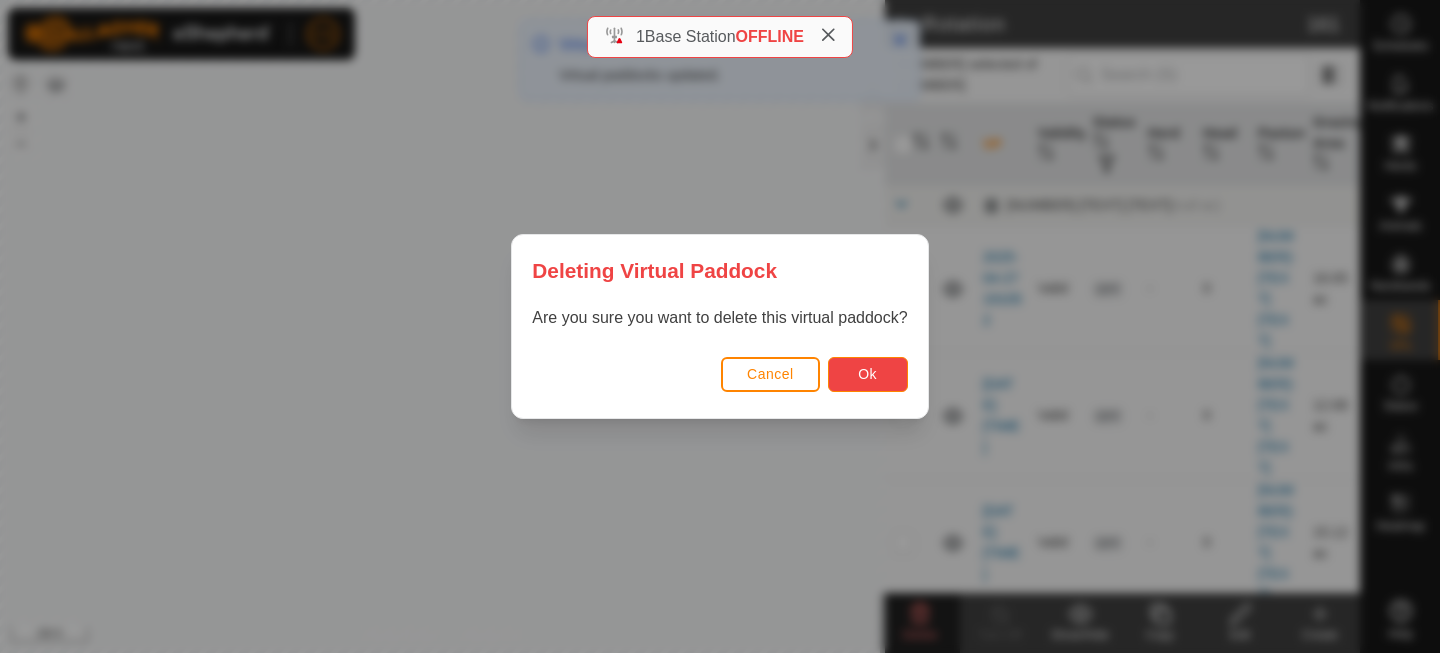 click on "Ok" at bounding box center [867, 374] 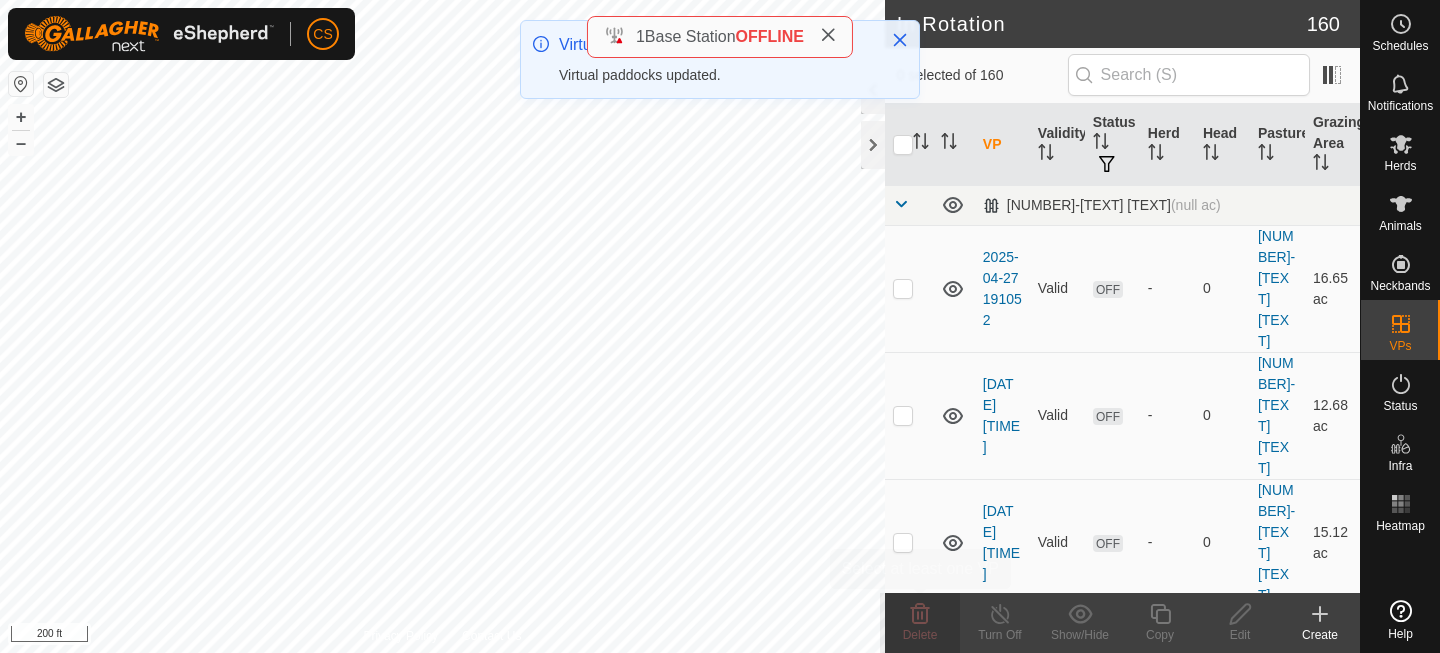 click 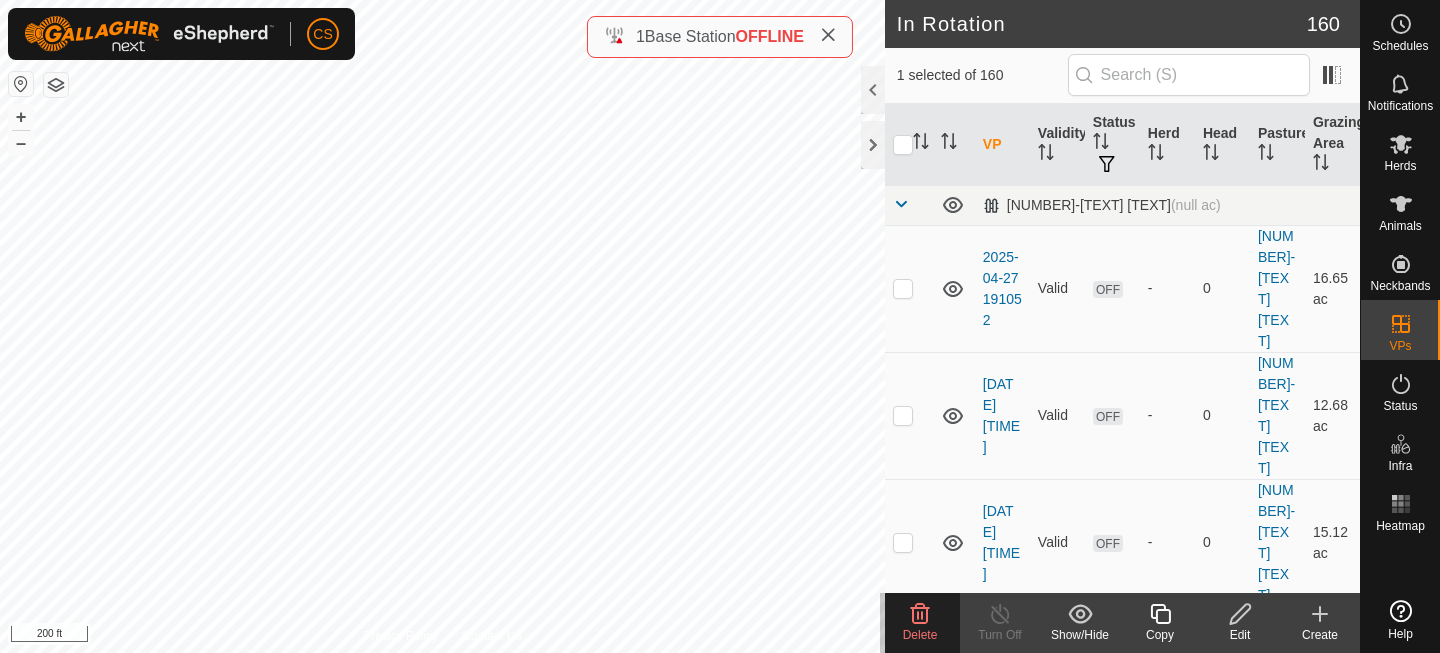 click 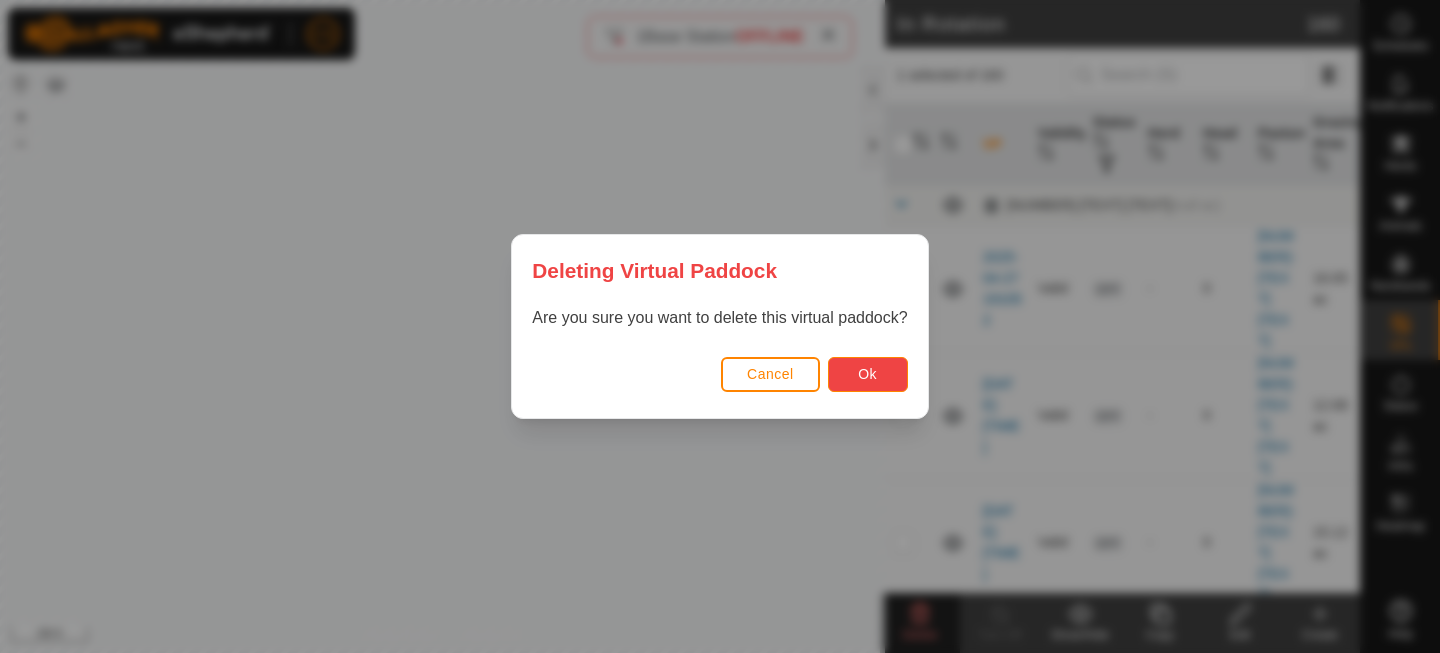 click on "Ok" at bounding box center [868, 374] 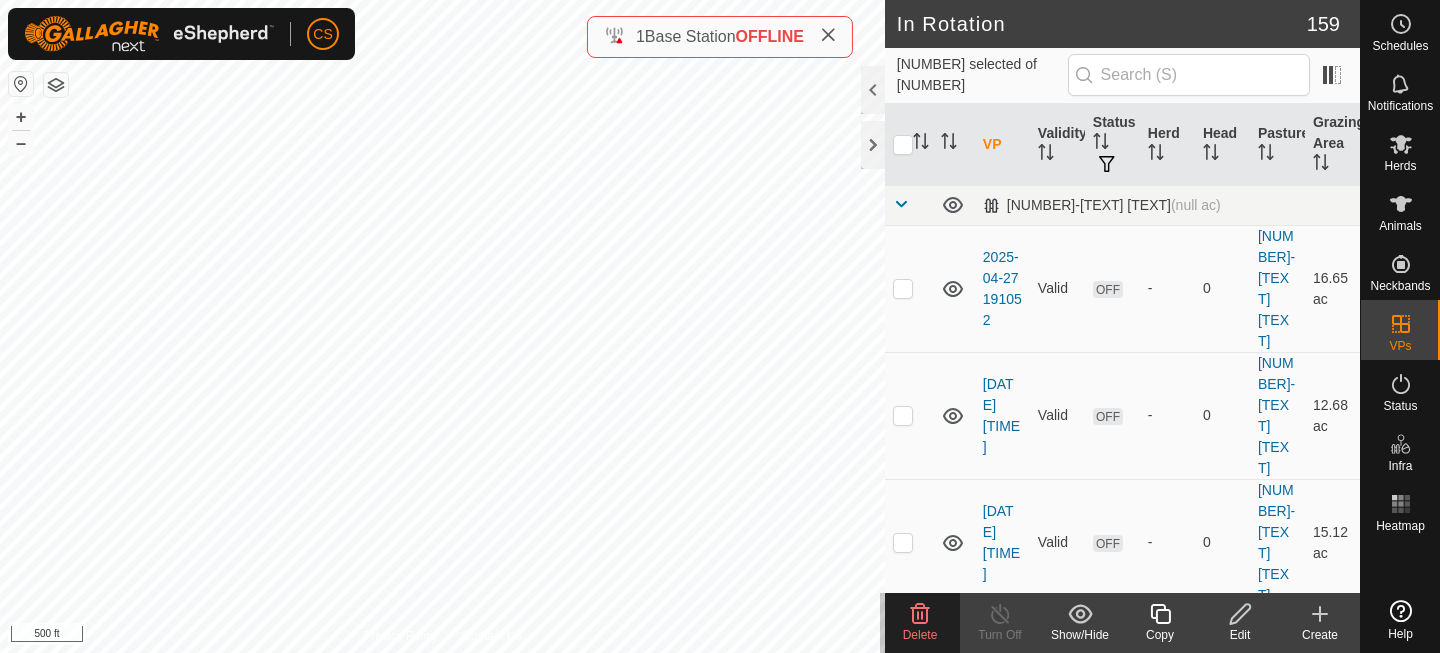 click 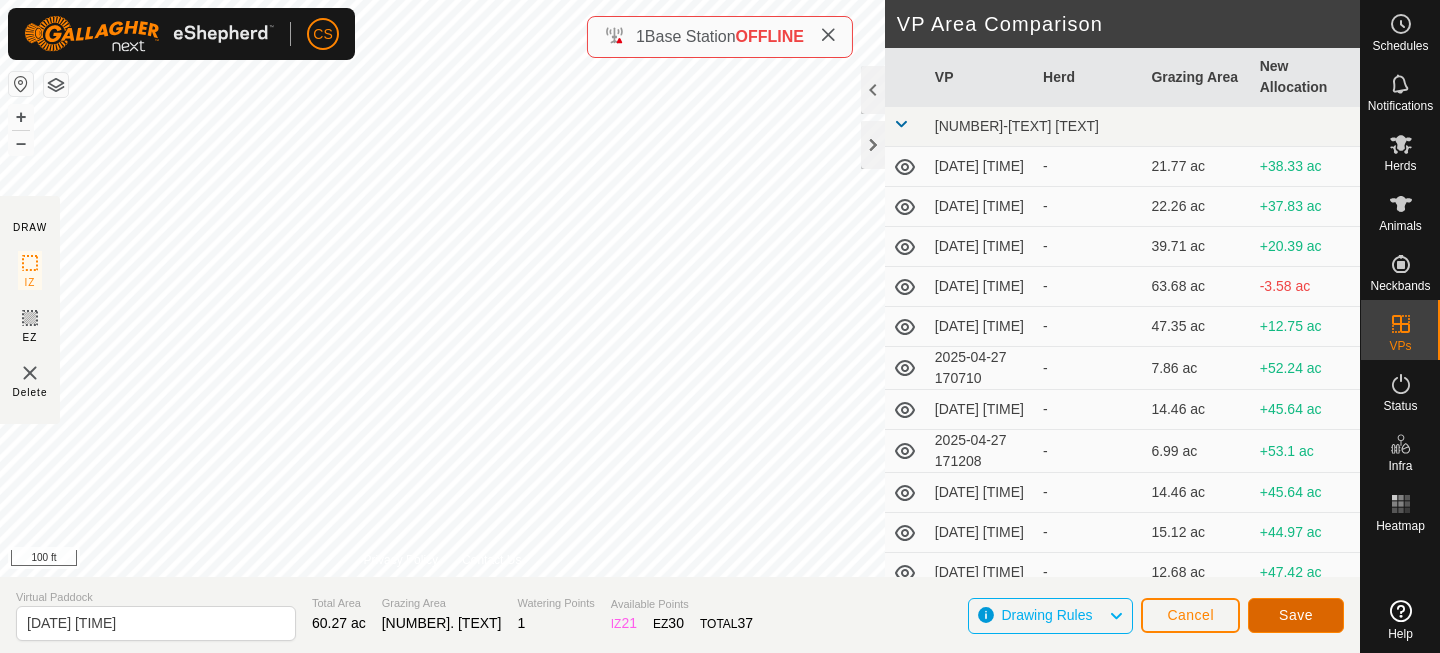 click on "Save" 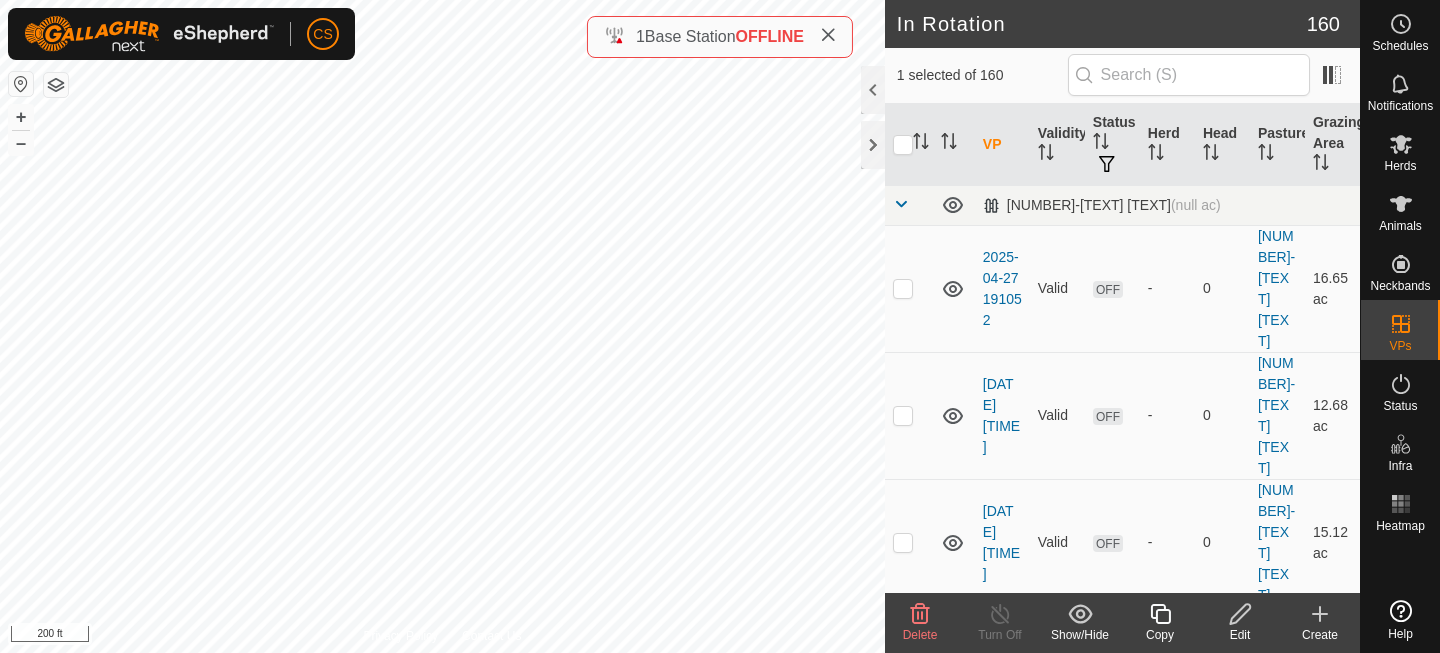 click 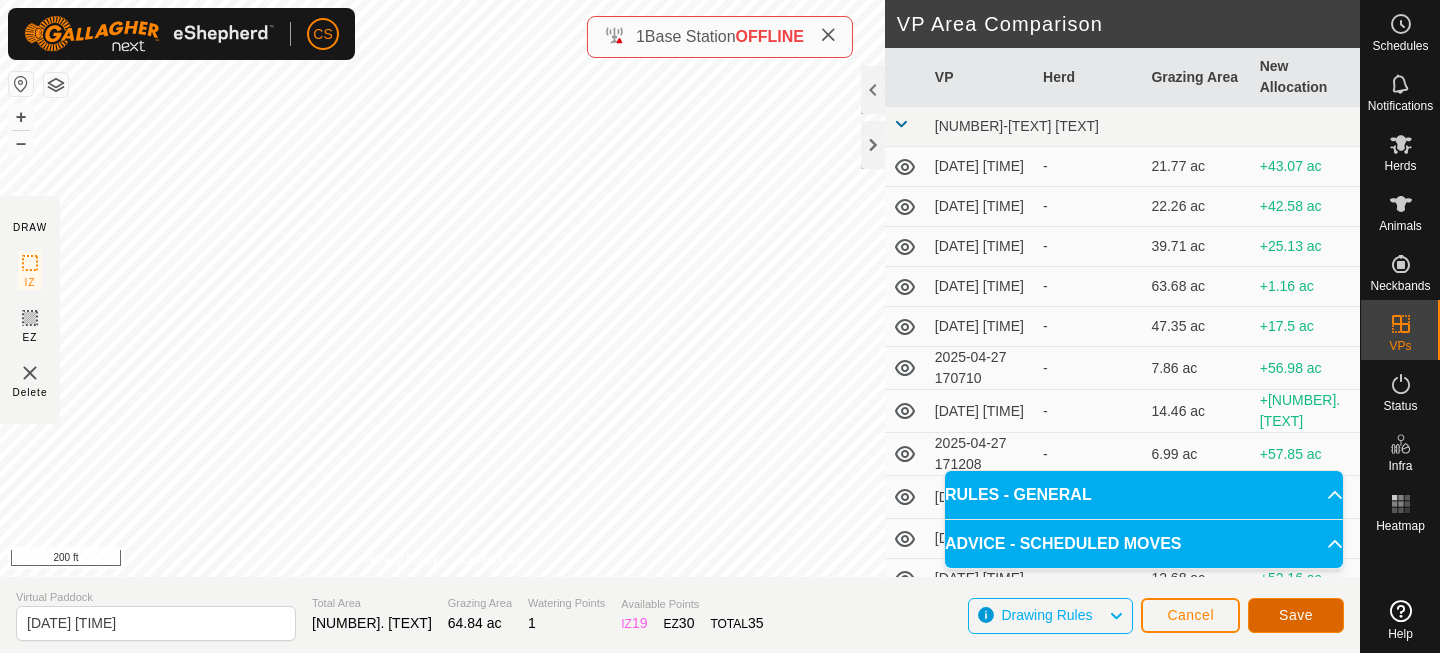 click on "Save" 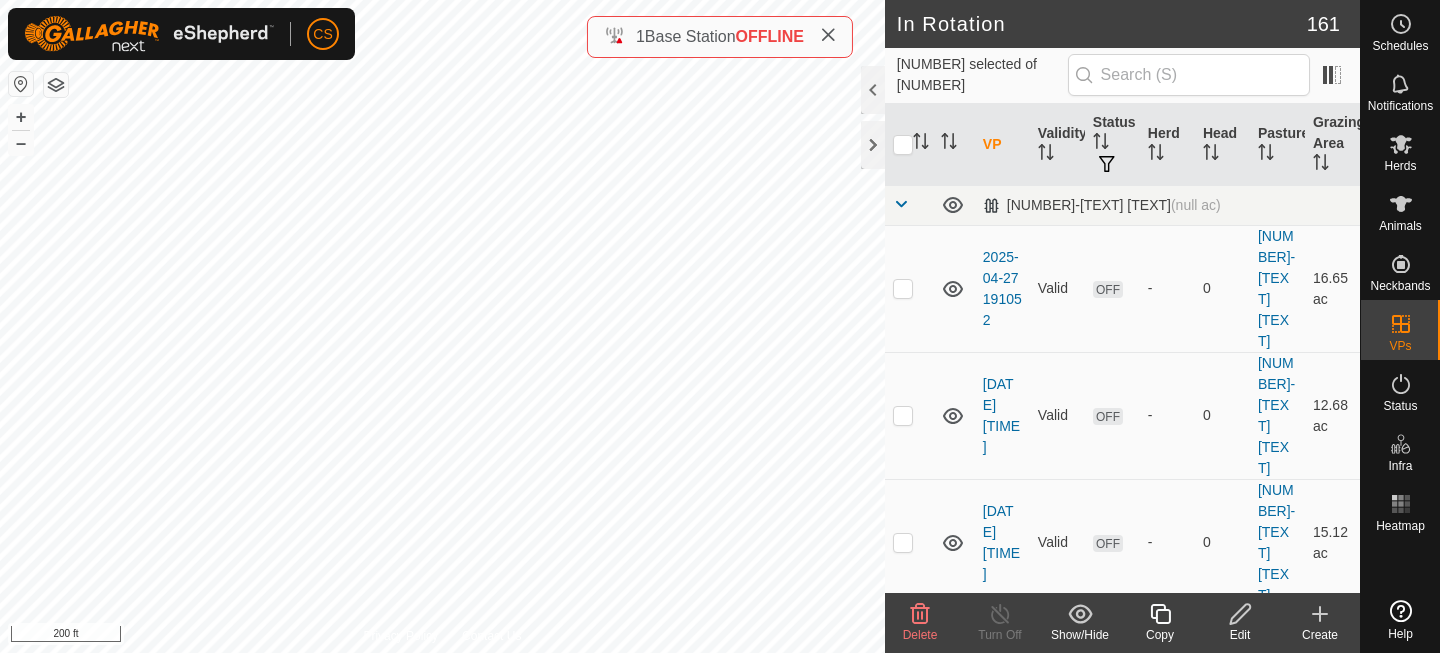 click 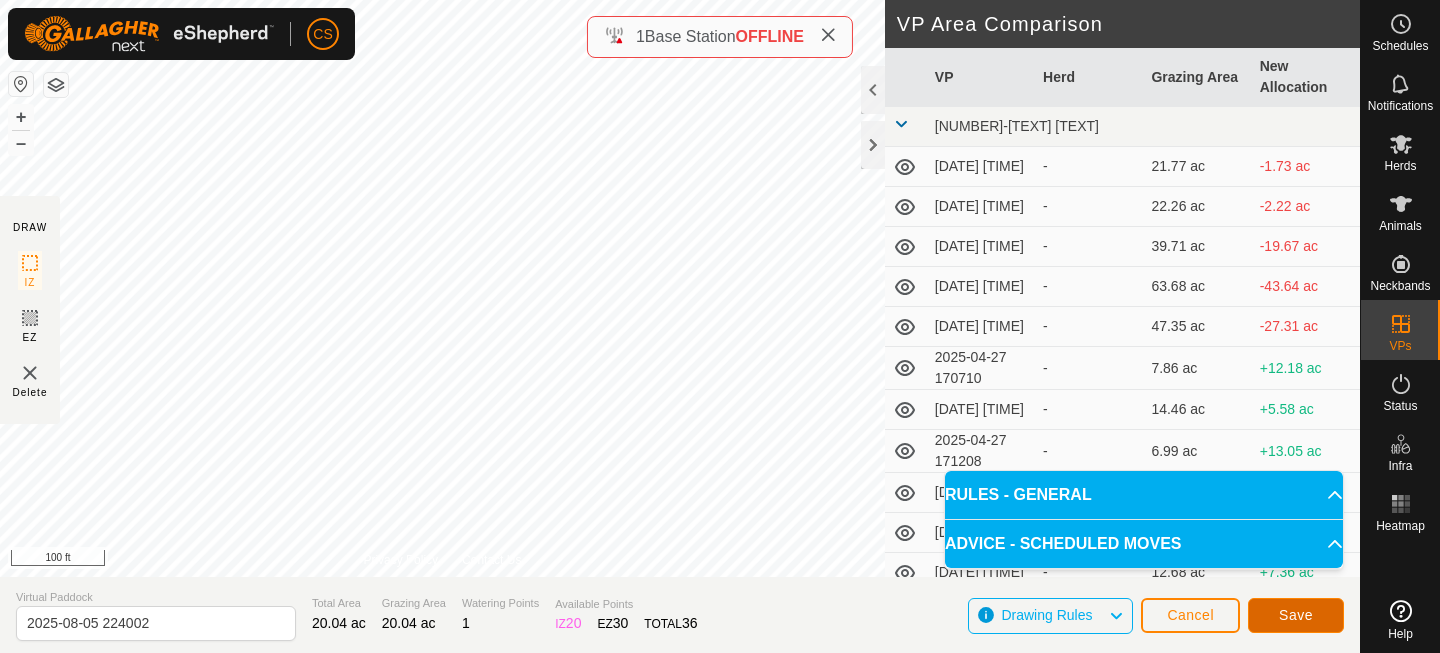 click on "Save" 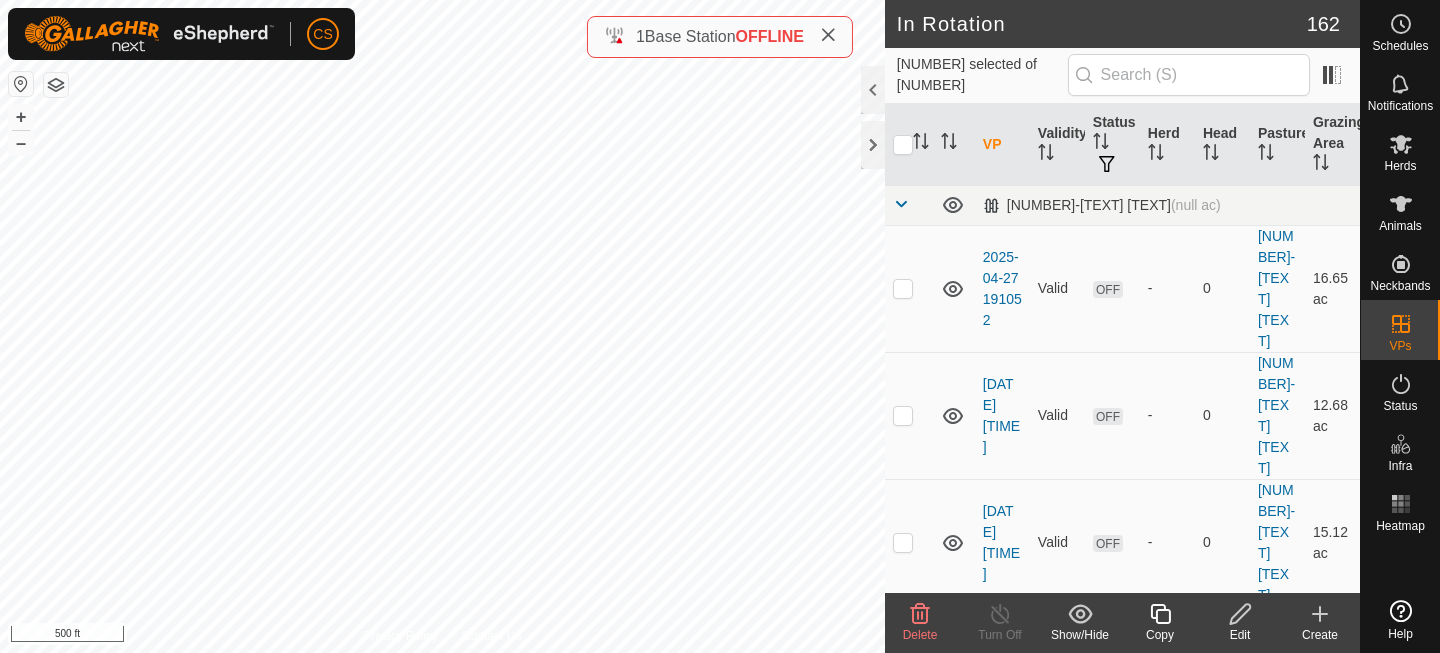 click 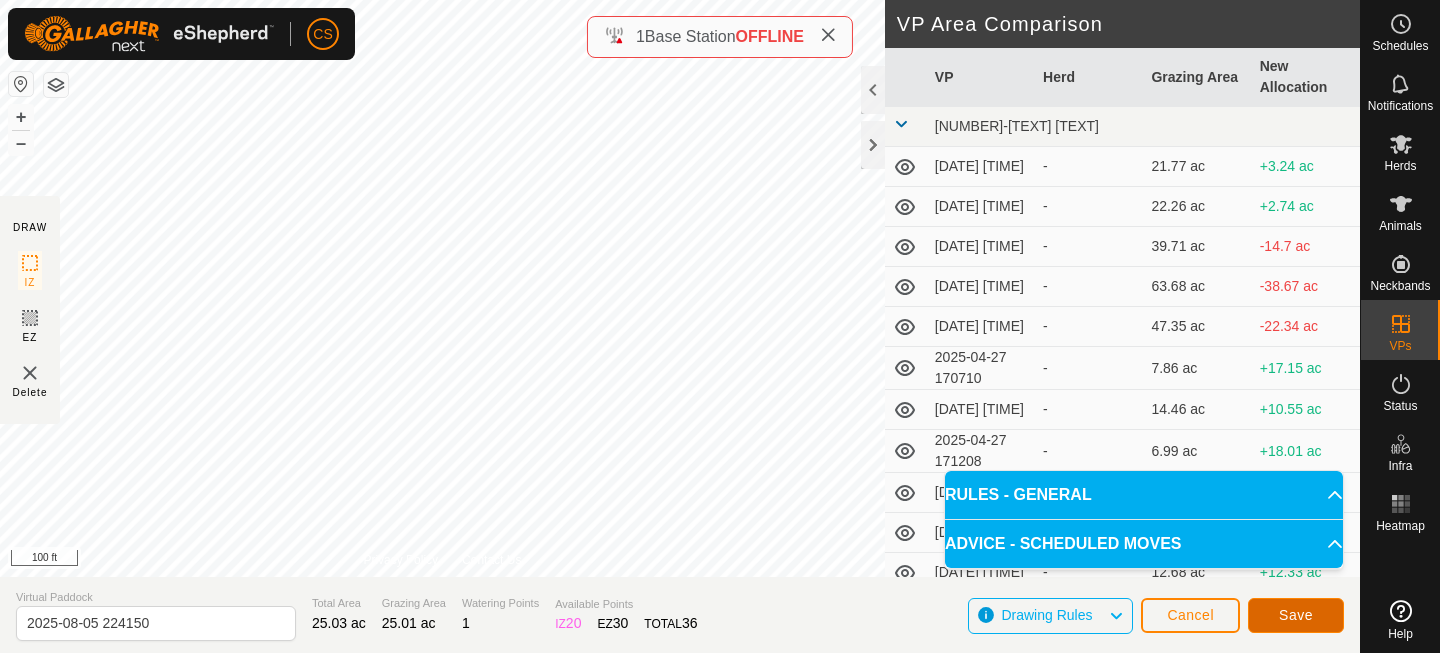 click on "Save" 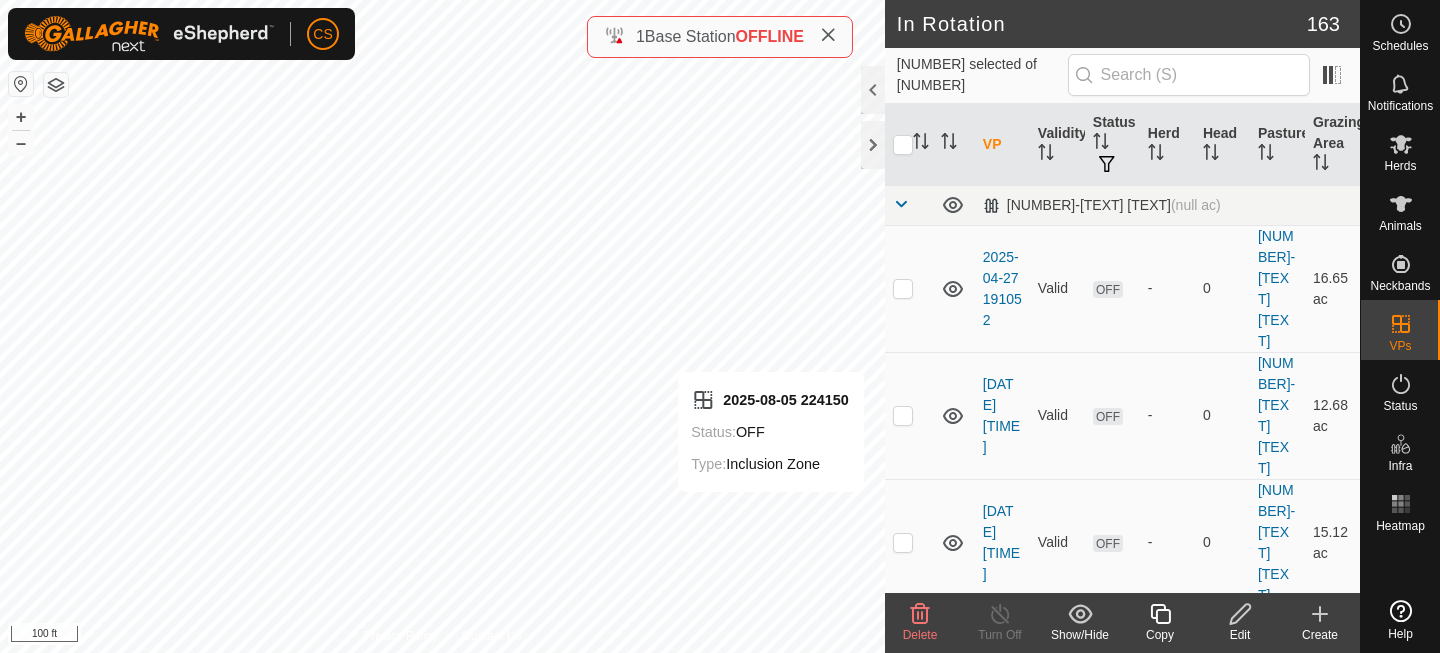click 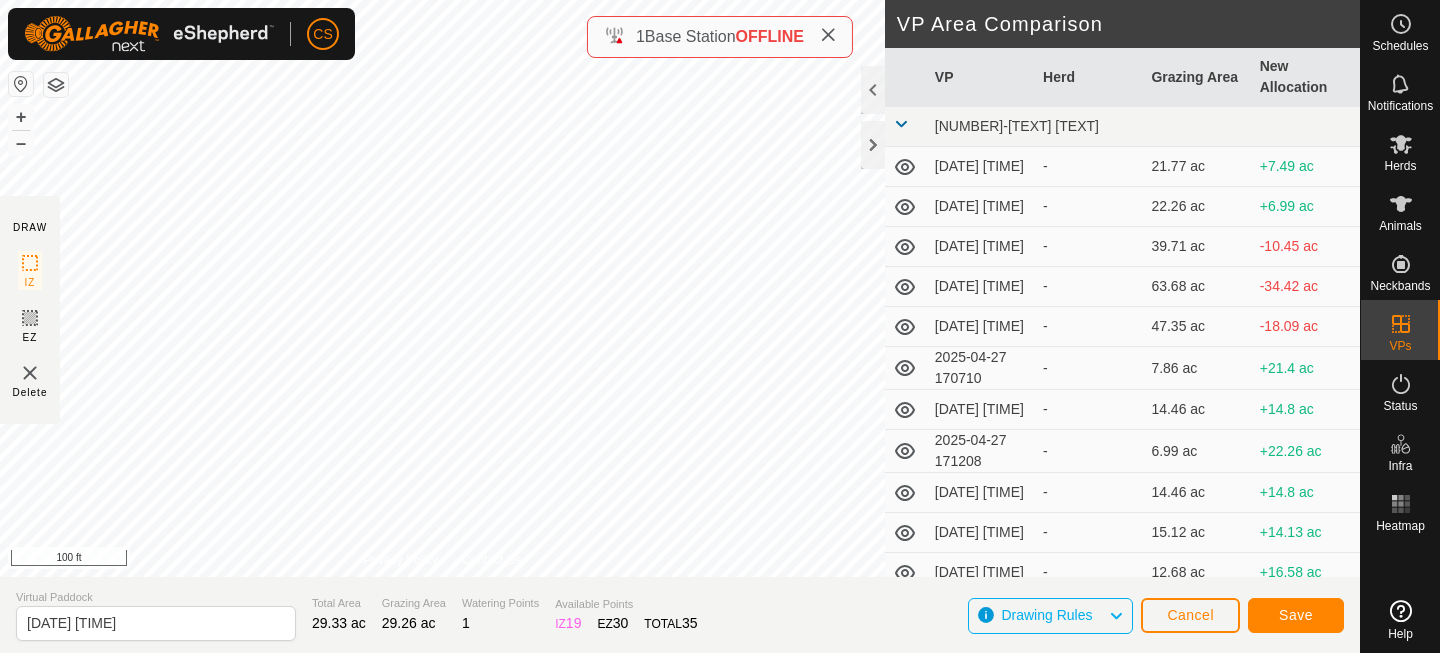 click on "CS Schedules Notifications Herds Animals Neckbands VPs Status Infra Heatmap Help DRAW IZ EZ Delete Privacy Policy Contact Us + – ⇧ i 100 ft VP Area Comparison     VP   Herd   Grazing Area   New Allocation  3-4 CRP  [DATE] [TIME]  -  21.77 ac  +7.49 ac  [DATE] [TIME]  -  22.26 ac  +6.99 ac  [DATE] [TIME]  -  39.71 ac  -10.45 ac  [DATE] [TIME]  -  63.68 ac  -34.42 ac  [DATE] [TIME]  -  47.35 ac  -18.09 ac  [DATE] [TIME]  -  7.86 ac  +21.4 ac  [DATE] [TIME]  -  14.46 ac  +14.8 ac  [DATE] [TIME]  -  6.99 ac  +22.26 ac  [DATE] [TIME]  -  14.46 ac  +14.8 ac  [DATE] [TIME]  -  15.12 ac  +14.13 ac  [DATE] [TIME]  -  12.68 ac  +16.58 ac  [DATE] [TIME]  -  16.65 ac  +12.6 ac 3-4 Draw  [DATE] [TIME]  -  32.89 ac  -3.63 ac  [DATE] [TIME]  -  46.83 ac  -17.57 ac  [DATE] [TIME]  -  62.79 ac  -33.53 ac  [DATE] [TIME]  -  37.63 ac  -8.38 ac  [DATE] [TIME]  -  53.47 ac  -24.22 ac  [DATE] [TIME]  -  31.01 ac  -1.75 ac  [DATE] [TIME]  - -" at bounding box center (720, 326) 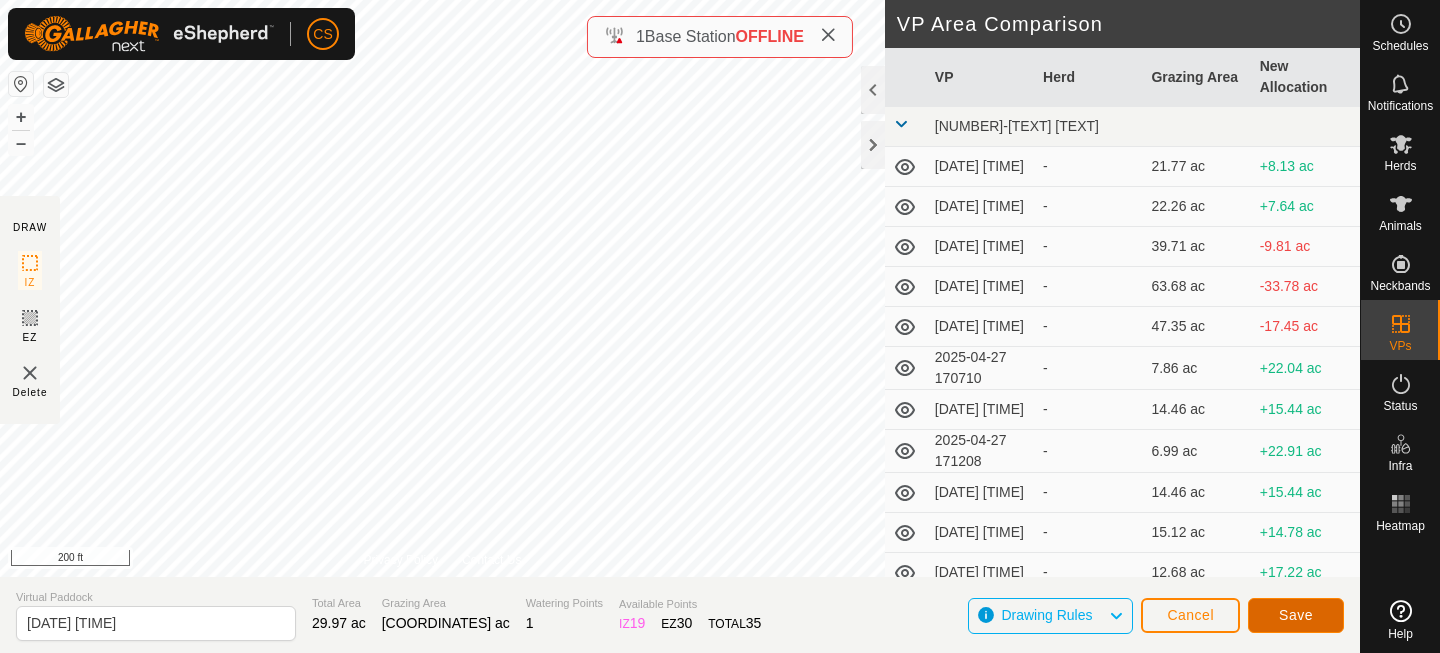 click on "Save" 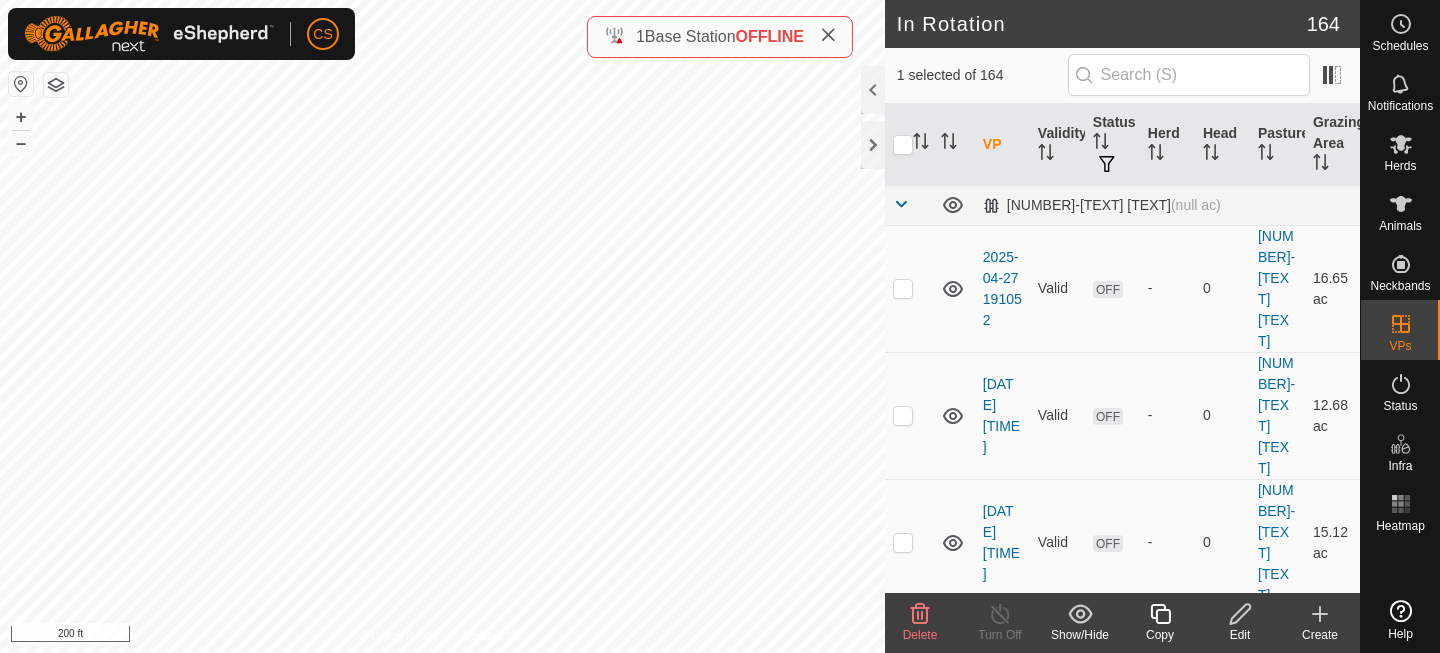 click 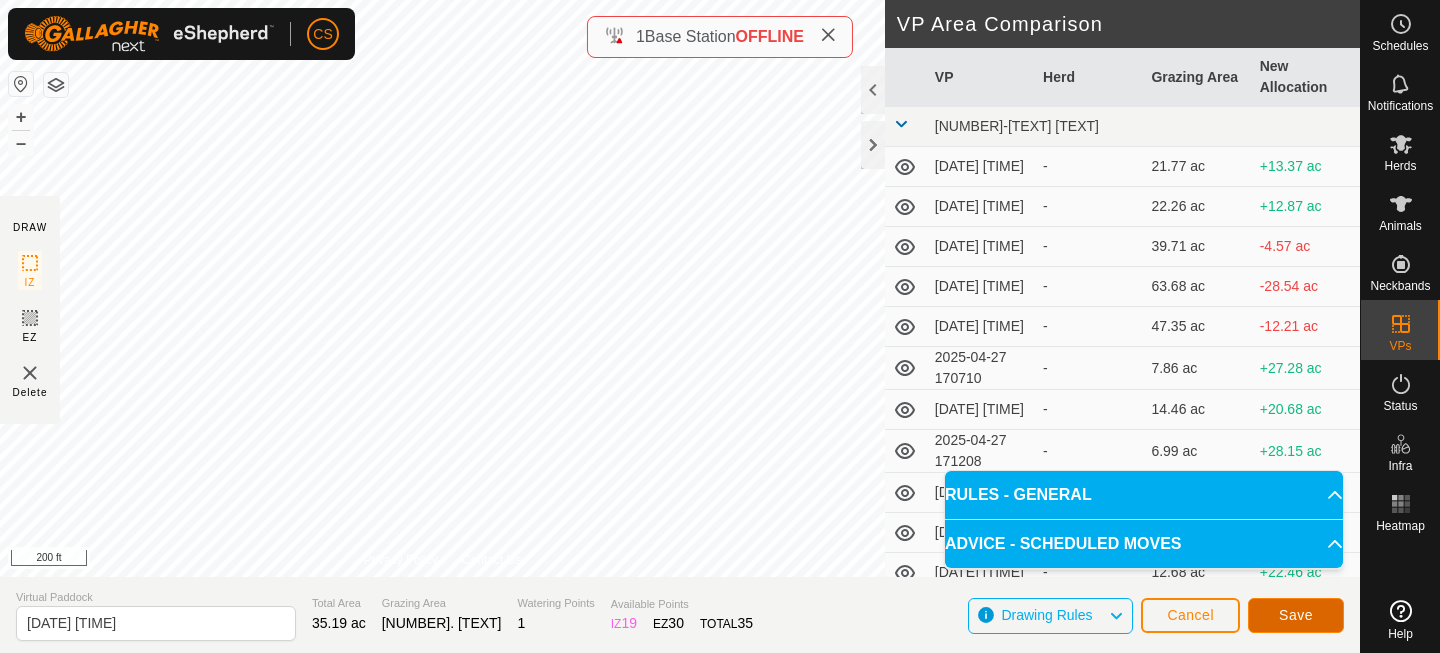click on "Save" 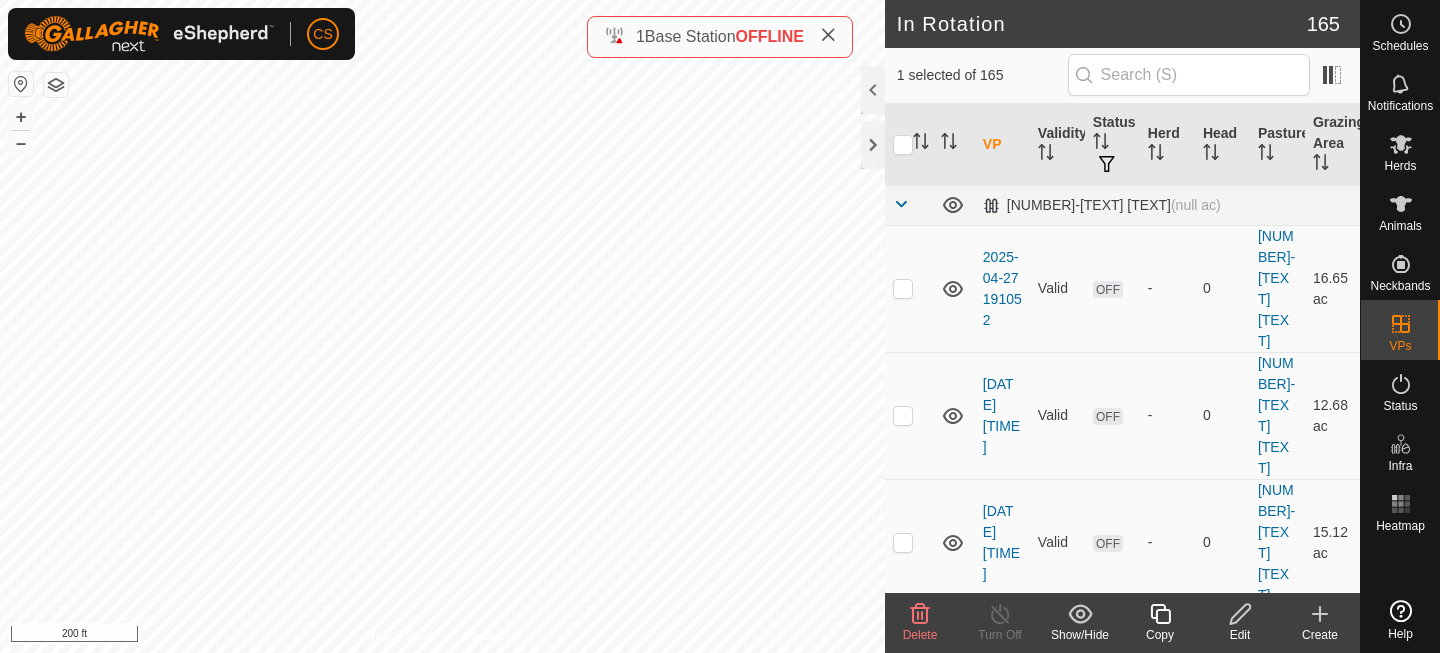 click 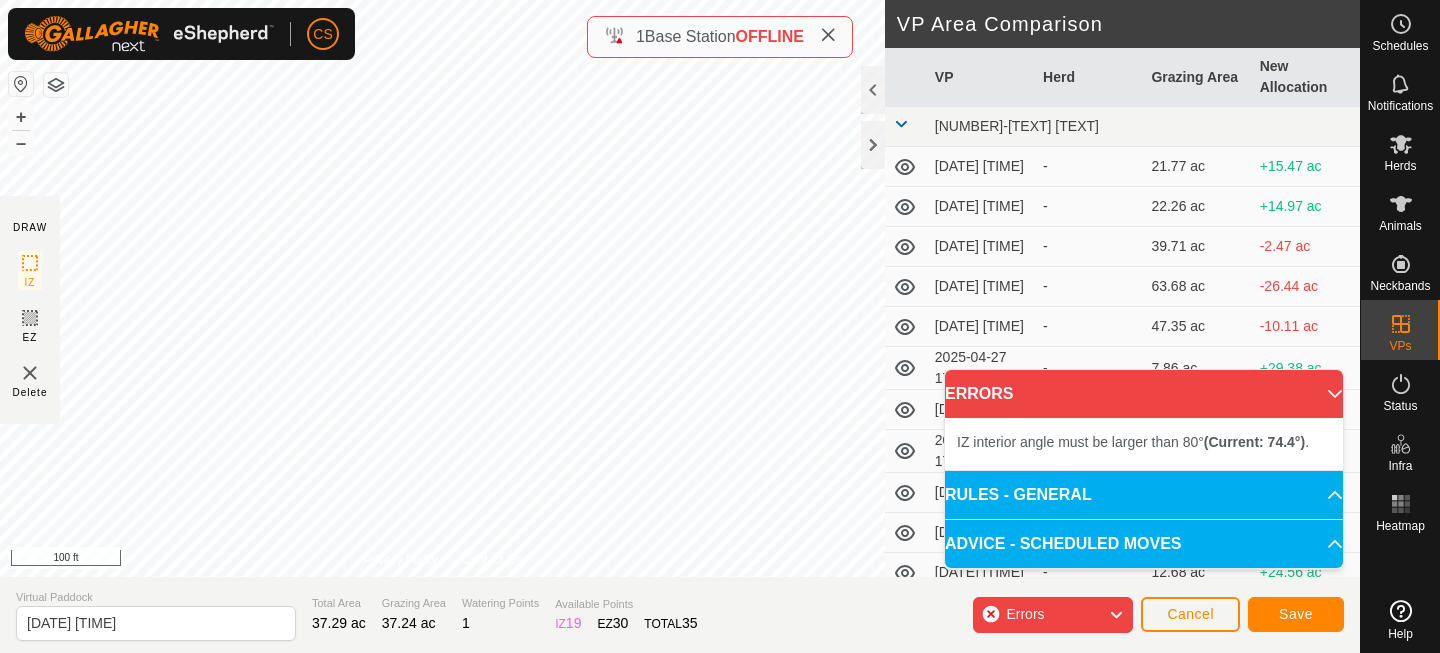 click on "DRAW IZ EZ Delete Privacy Policy Contact Us + – ⇧ i 100 ft VP Area Comparison     VP   Herd   Grazing Area   New Allocation  3-4 CRP  [DATE] [TIME]  -  21.77 ac  +15.47 ac  [DATE] [TIME]  -  22.26 ac  +14.97 ac  [DATE] [TIME]  -  39.71 ac  -2.47 ac  [DATE] [TIME]  -  63.68 ac  -26.44 ac  [DATE] [TIME]  -  47.35 ac  -10.11 ac  [DATE] [TIME]  -  7.86 ac  +29.38 ac  [DATE] [TIME]  -  14.46 ac  +22.78 ac  [DATE] [TIME]  -  6.99 ac  +30.25 ac  [DATE] [TIME]  -  14.46 ac  +22.78 ac  [DATE] [TIME]  -  15.12 ac  +22.12 ac  [DATE] [TIME]  -  12.68 ac  +24.56 ac  [DATE] [TIME]  -  16.65 ac  +20.58 ac 3-4 Draw  [DATE] [TIME]  -  32.89 ac  +4.35 ac  [DATE] [TIME]  -  46.83 ac  -9.59 ac  [DATE] [TIME]  -  62.79 ac  -25.55 ac  [DATE] [TIME]  -  37.63 ac  -0.4 ac  [DATE] [TIME]  -  53.47 ac  -16.23 ac  [DATE] [TIME]  -  31.01 ac  +6.23 ac  [DATE] [TIME]  -  56.98 ac  -19.74 ac  [DATE] [TIME]  -  25.25 ac  +11.98 ac  [DATE] [TIME]  - -" 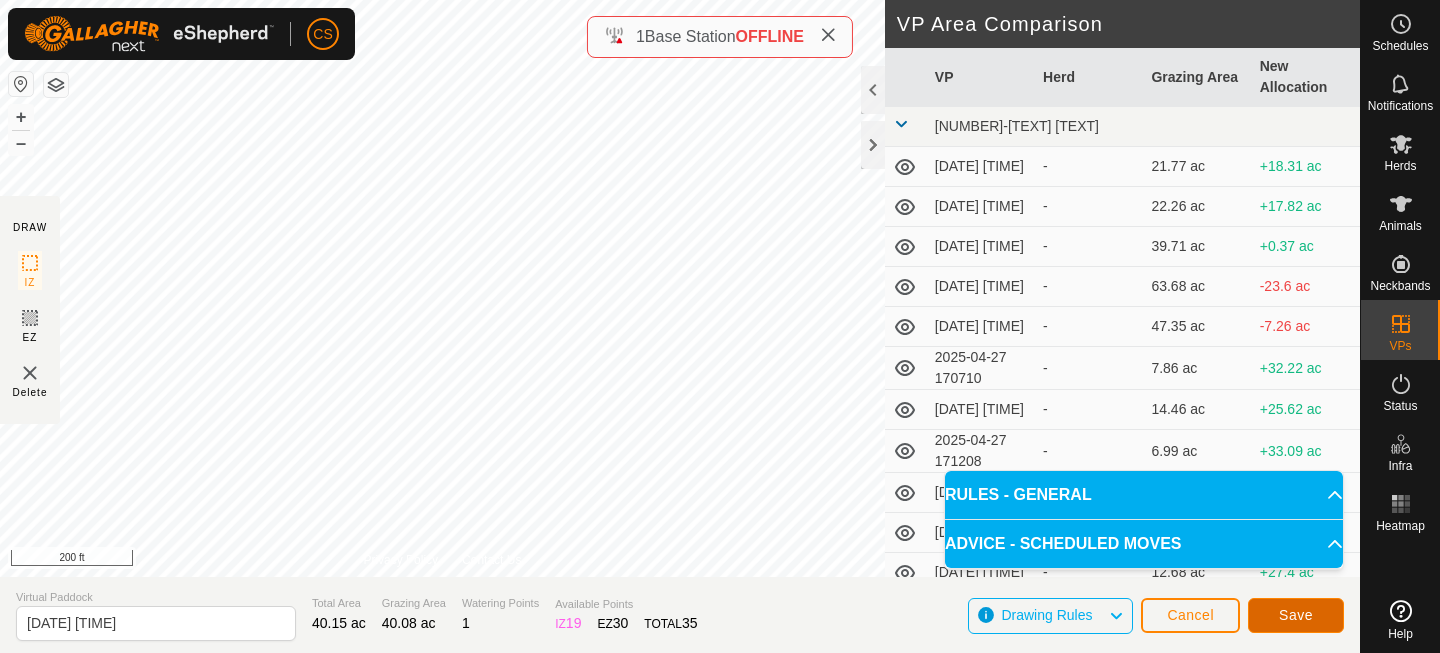 click on "Save" 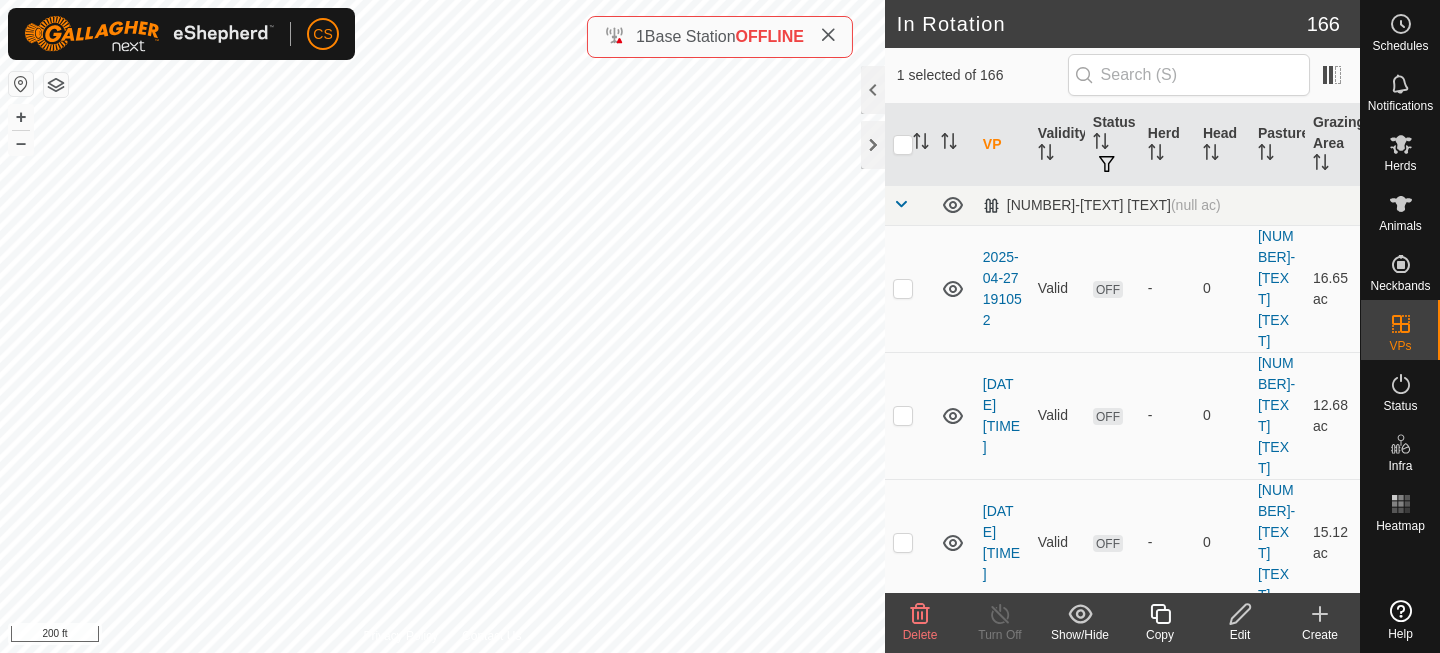 click 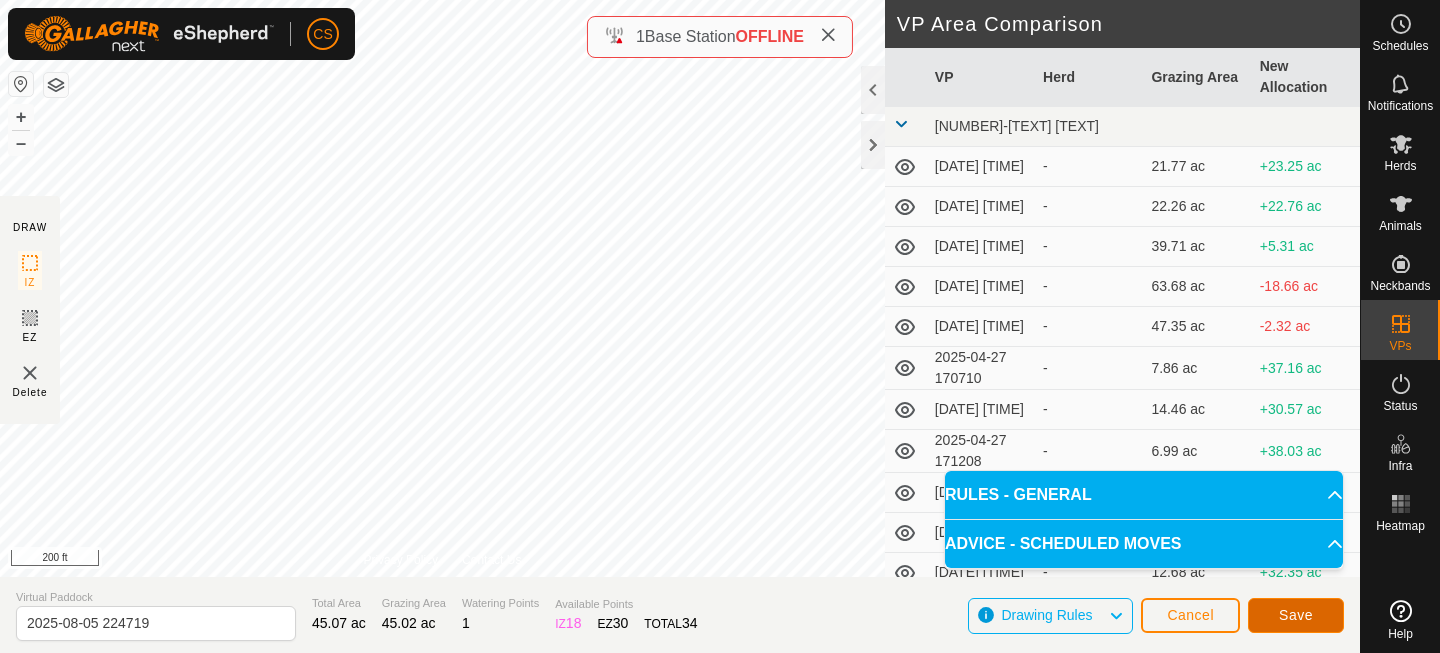 click on "Save" 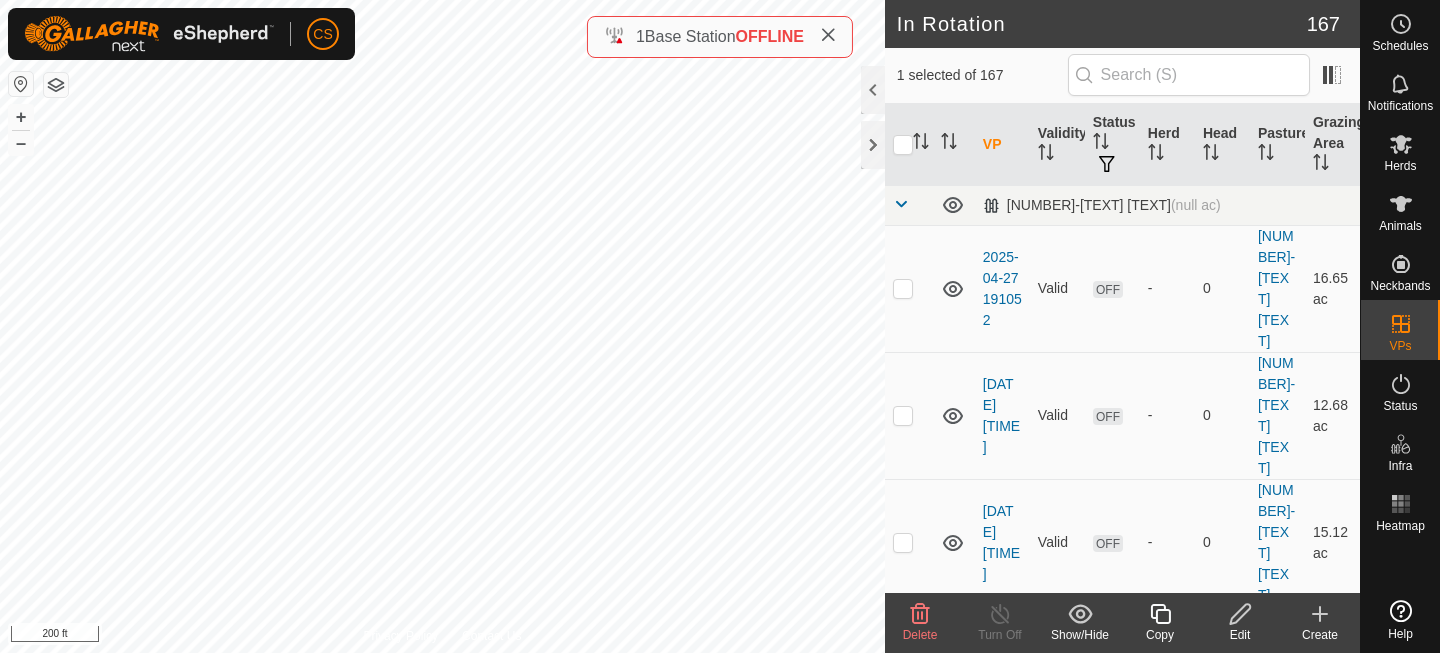 click 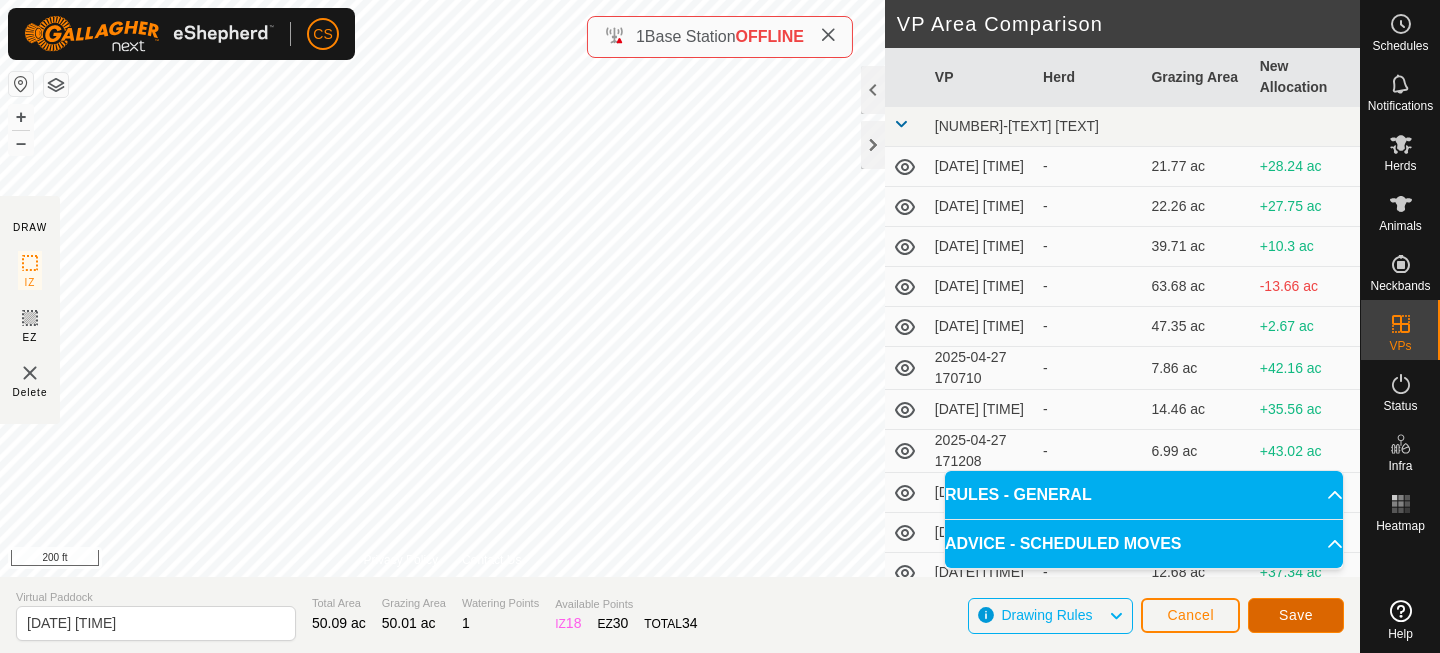 click on "Save" 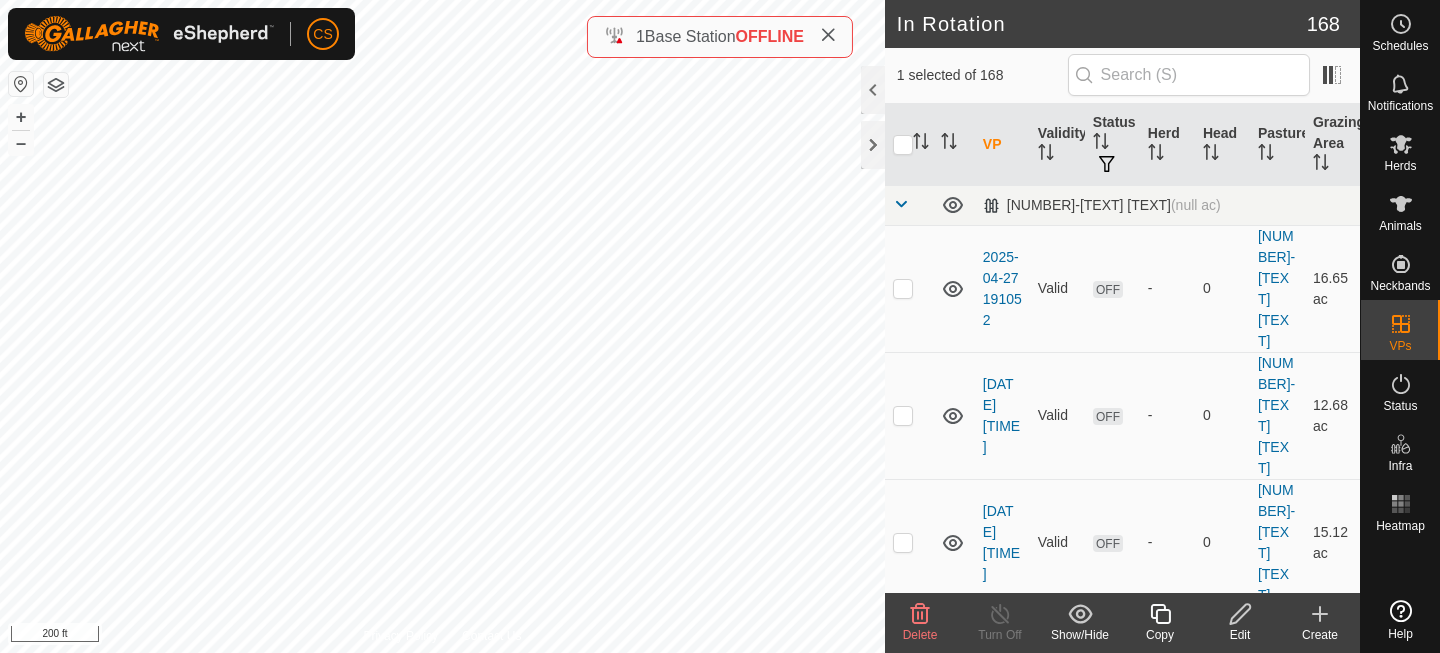 click 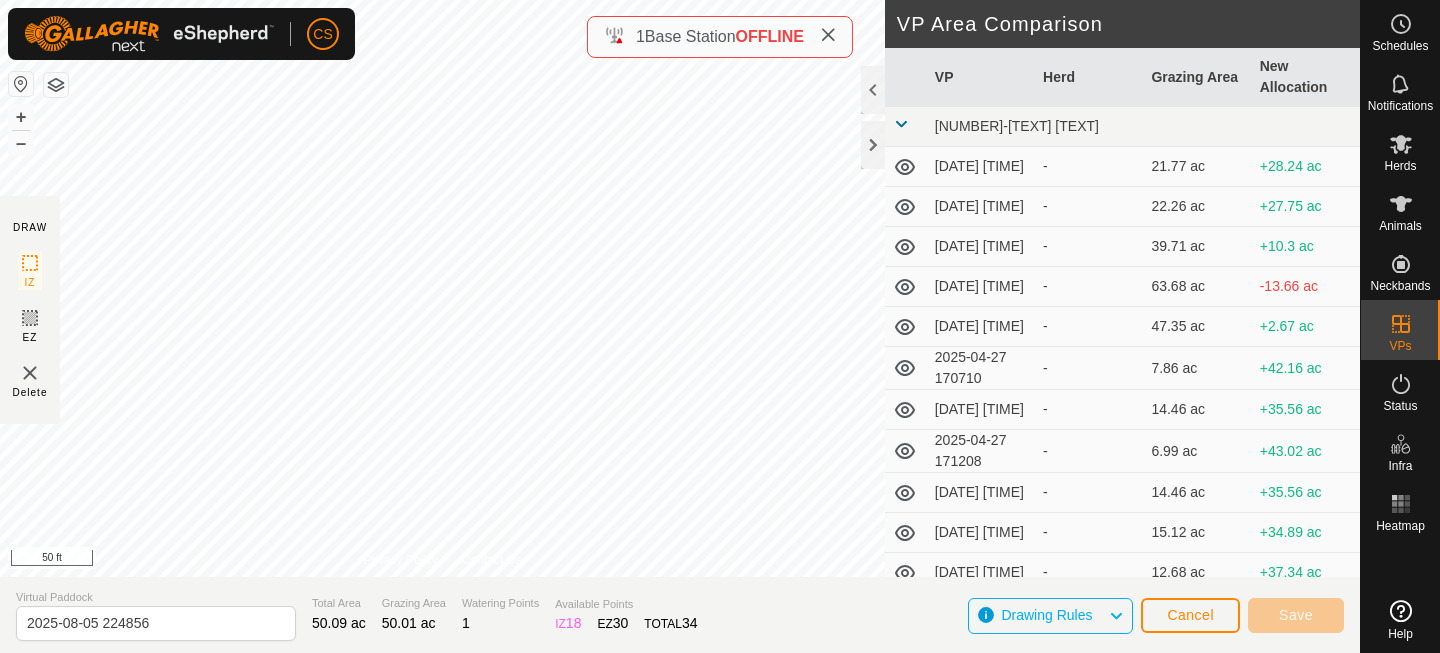 click on "DRAW IZ EZ Delete Privacy Policy Contact Us + – ⇧ i 50 ft VP Area Comparison     VP   Herd   Grazing Area   New Allocation  3-4 CRP  [DATE] [TIME]  -  21.77 ac  +28.24 ac  [DATE] [TIME]  -  22.26 ac  +27.75 ac  [DATE] [TIME]  -  39.71 ac  +10.3 ac  [DATE] [TIME]  -  63.68 ac  -13.66 ac  [DATE] [TIME]  -  47.35 ac  +2.67 ac  [DATE] [TIME]  -  7.86 ac  +42.16 ac  [DATE] [TIME]  -  14.46 ac  +35.56 ac  [DATE] [TIME]  -  6.99 ac  +43.02 ac  [DATE] [TIME]  -  14.46 ac  +35.56 ac  [DATE] [TIME]  -  15.12 ac  +34.89 ac  [DATE] [TIME]  -  12.68 ac  +37.34 ac  [DATE] [TIME]  -  16.65 ac  +33.36 ac 3-4 Draw  [DATE] [TIME]  -  32.89 ac  +17.12 ac  [DATE] [TIME]  -  46.83 ac  +3.19 ac  [DATE] [TIME]  -  62.79 ac  -12.78 ac  [DATE] [TIME]  -  37.63 ac  +12.38 ac  [DATE] [TIME]  -  53.47 ac  -3.46 ac  [DATE] [TIME]  -  31.01 ac  +19 ac  [DATE] [TIME]  -  56.98 ac  -6.97 ac  [DATE] [TIME]  -  25.25 ac  +24.76 ac  [DATE] [TIME]  - - - - -" 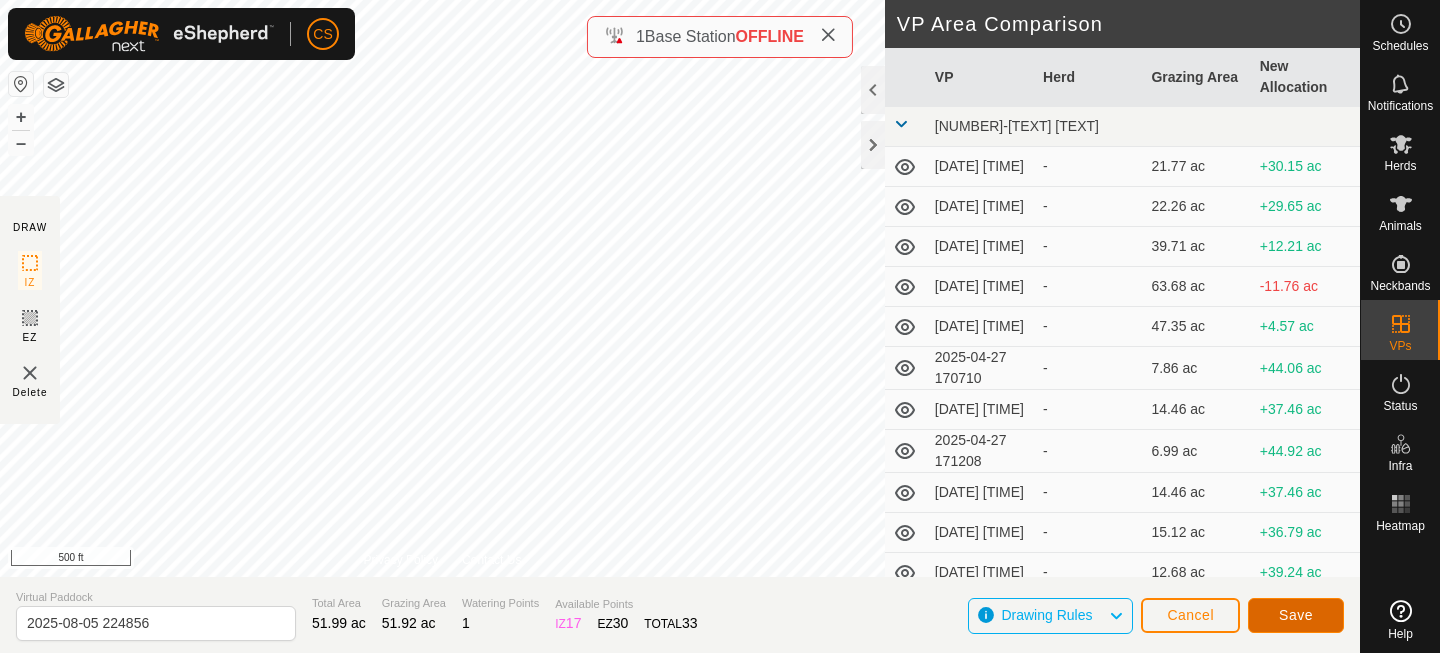 click on "Save" 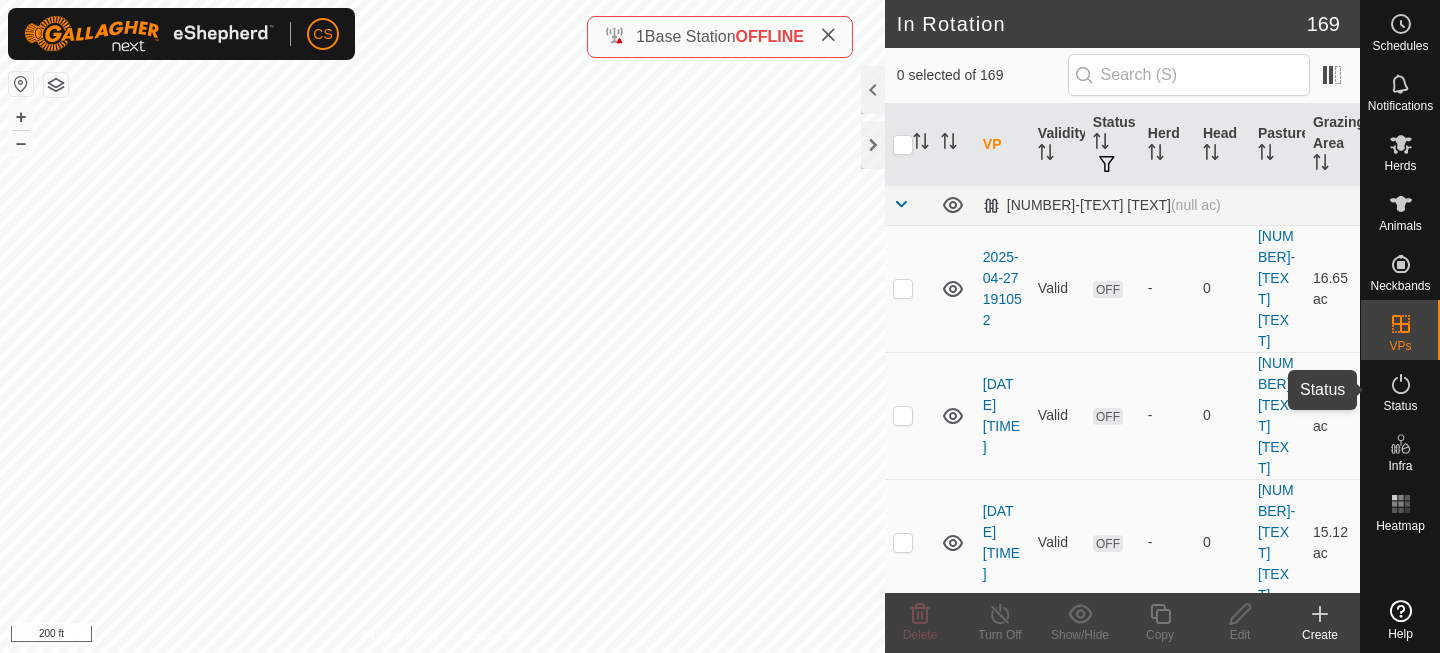 click 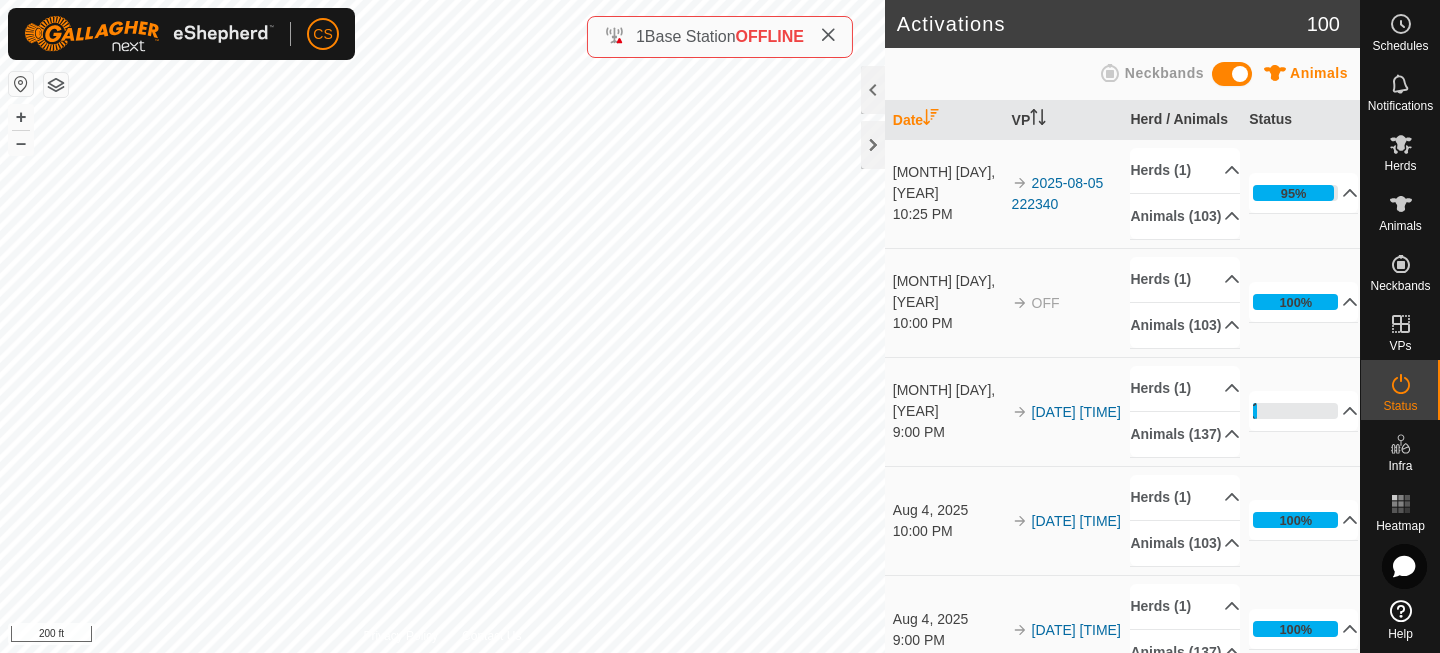 scroll, scrollTop: 0, scrollLeft: 0, axis: both 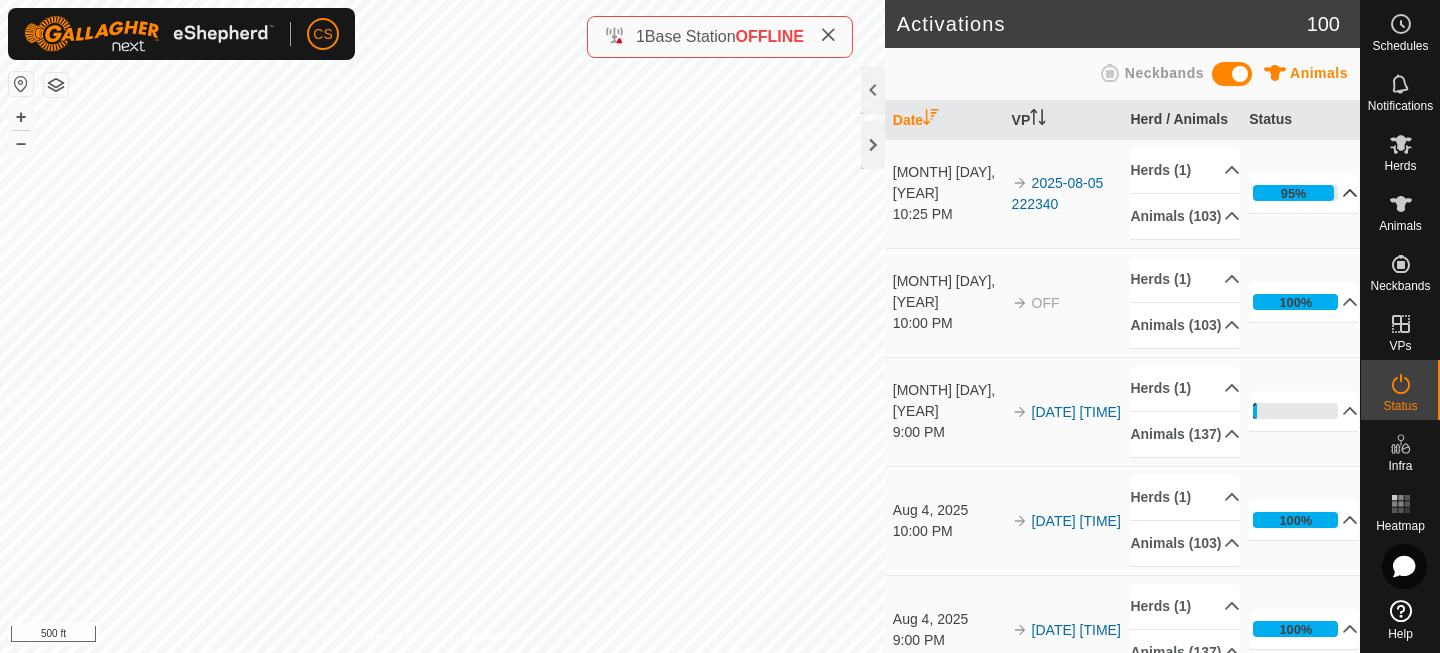 click on "95%" at bounding box center [1303, 193] 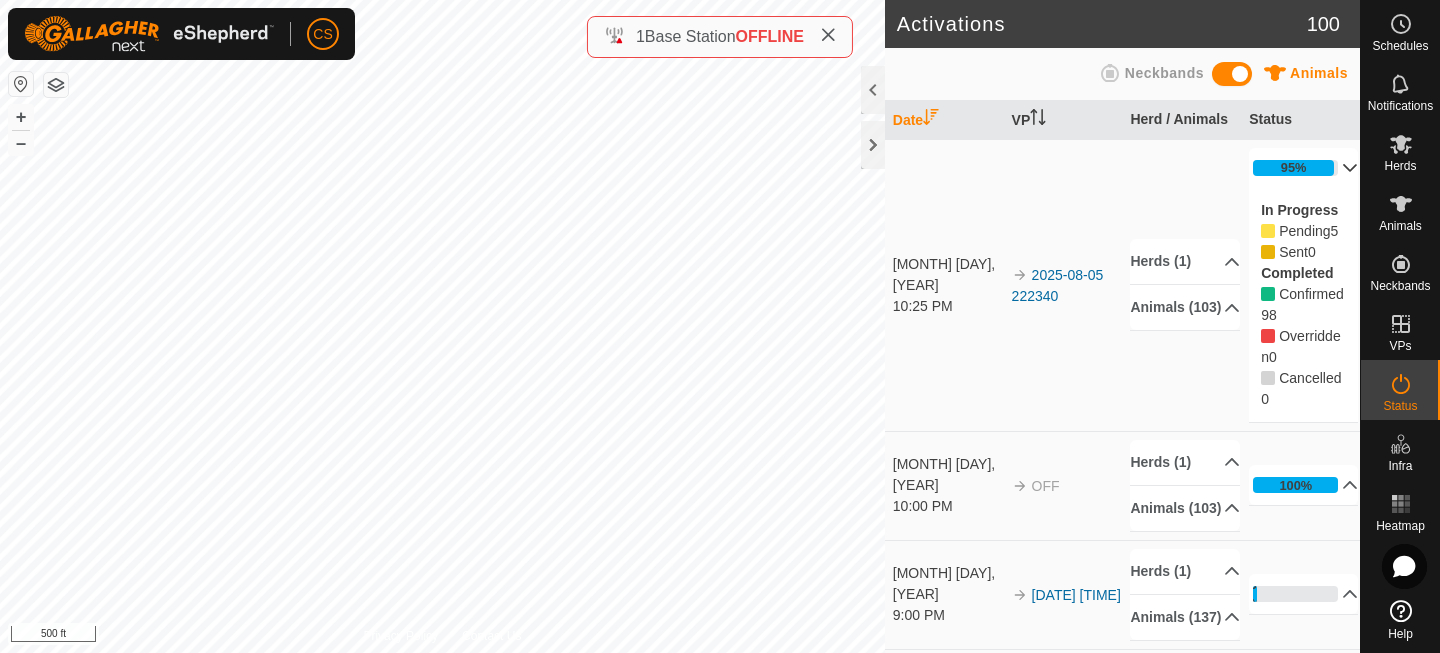 click on "95%" at bounding box center (1303, 168) 